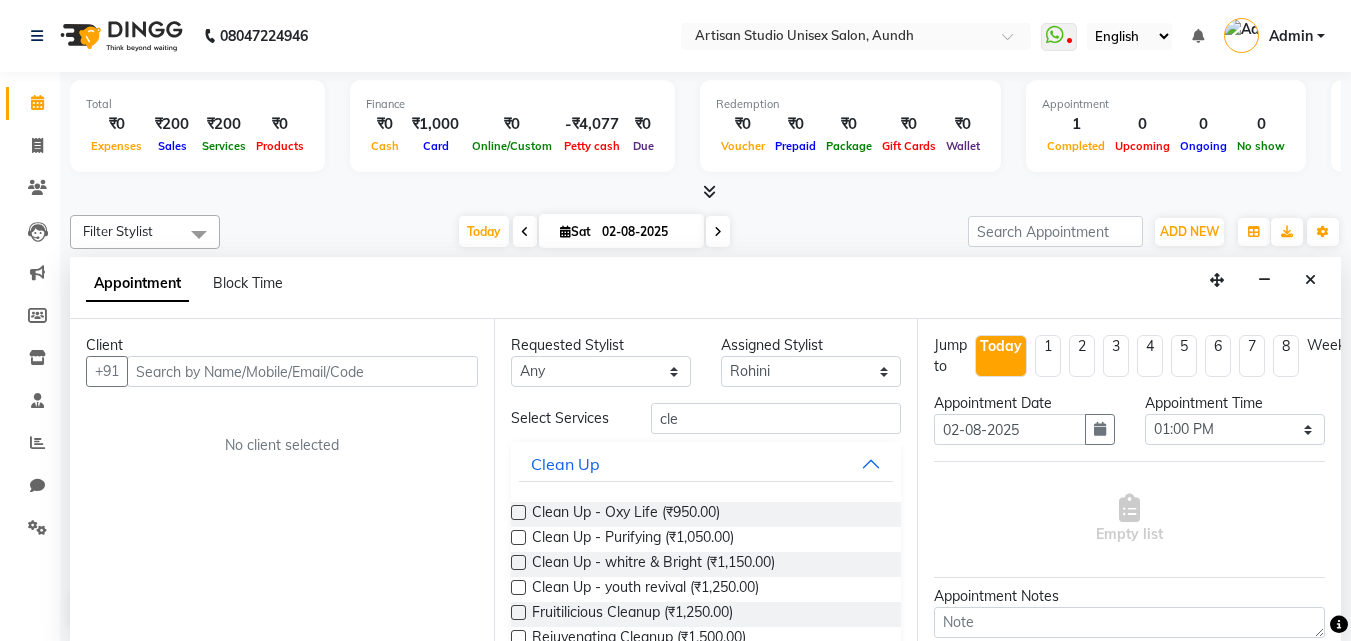 select on "31469" 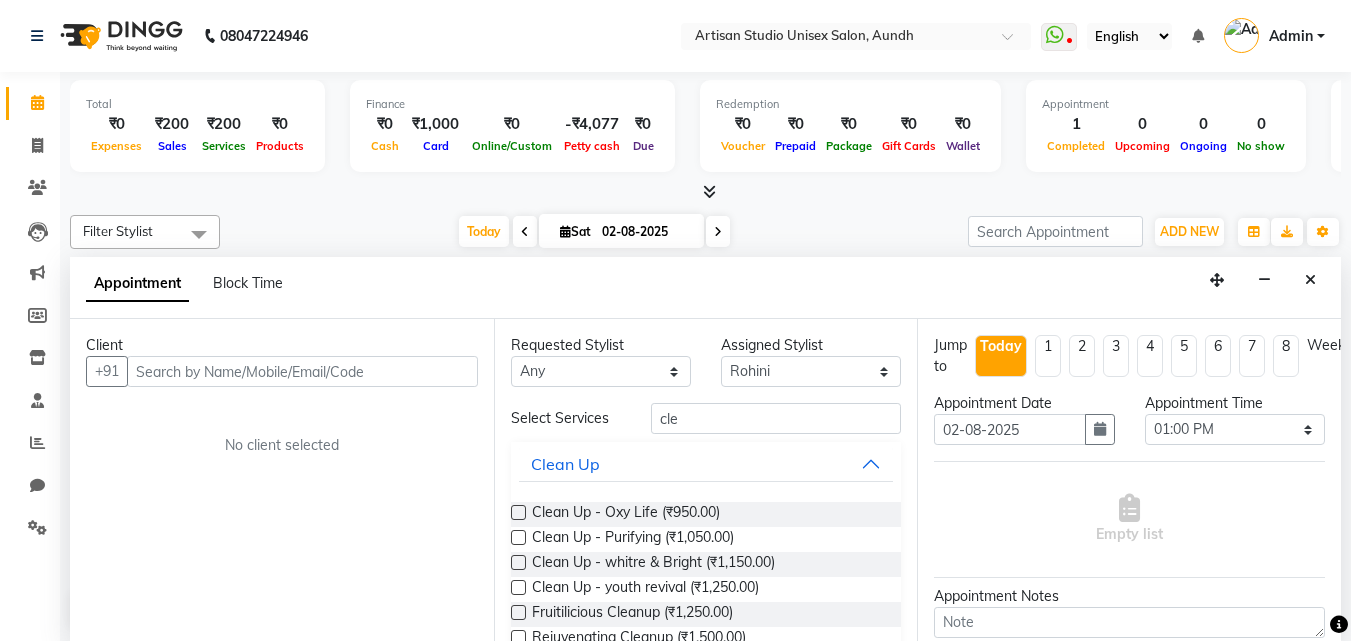 scroll, scrollTop: 1, scrollLeft: 0, axis: vertical 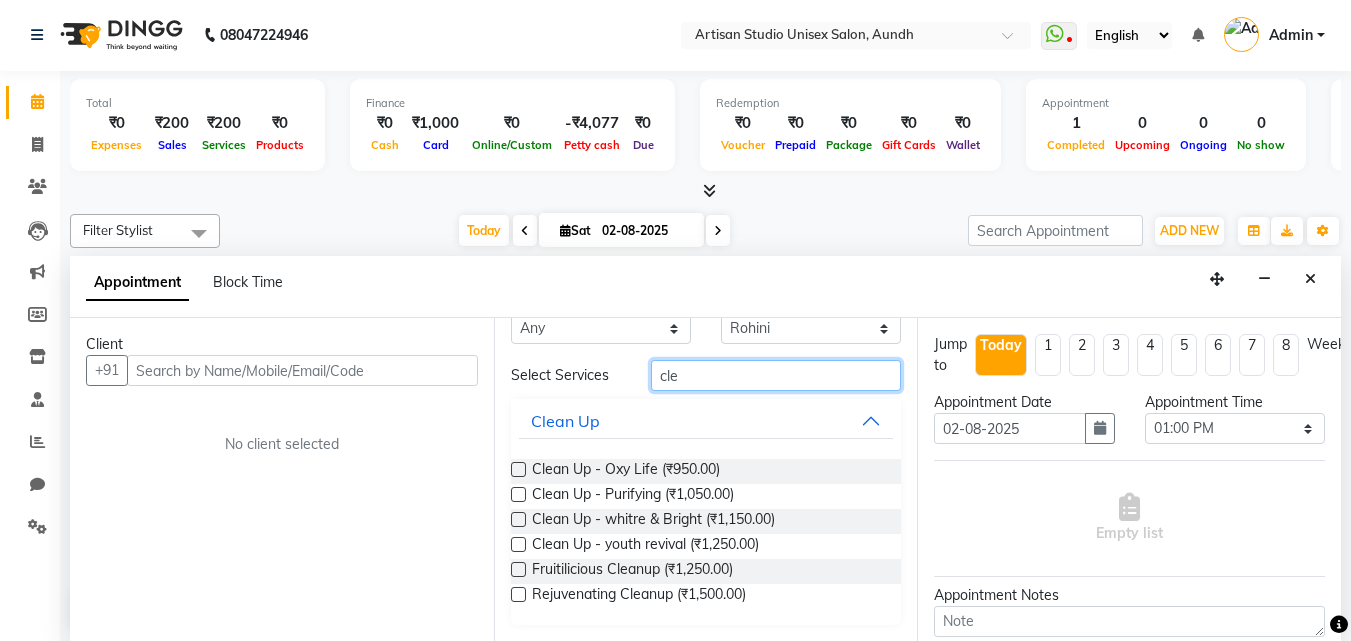 click on "cle" at bounding box center [776, 375] 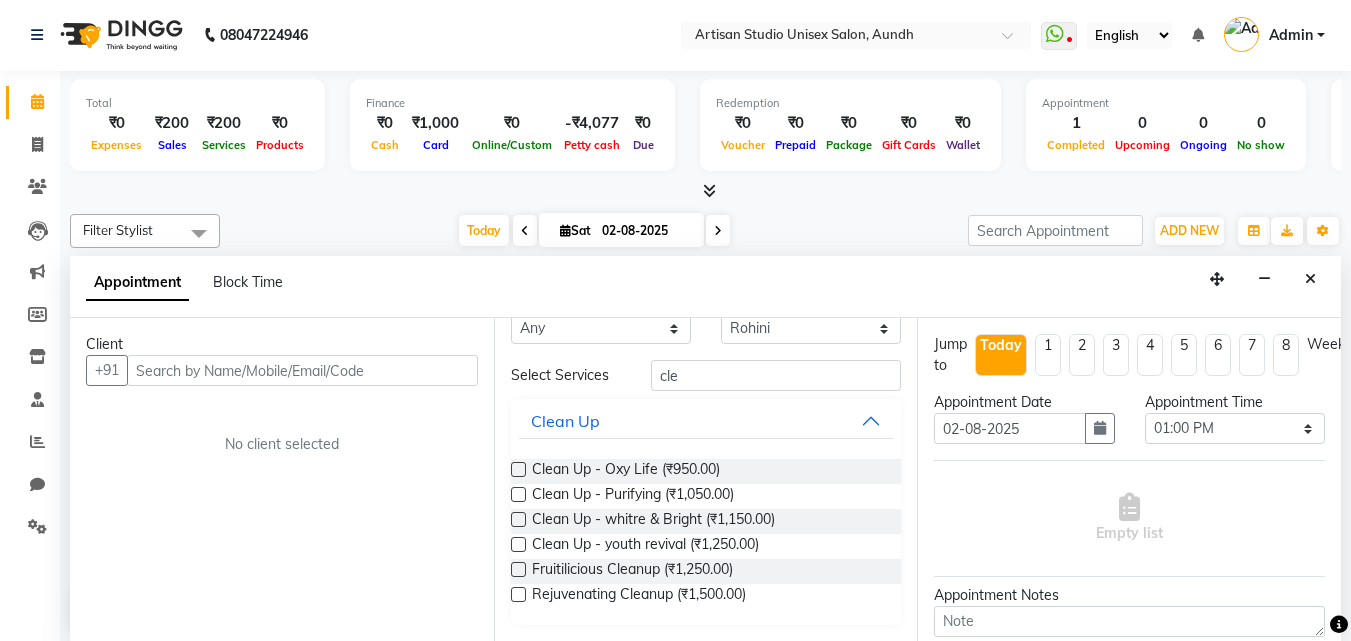 click at bounding box center (518, 494) 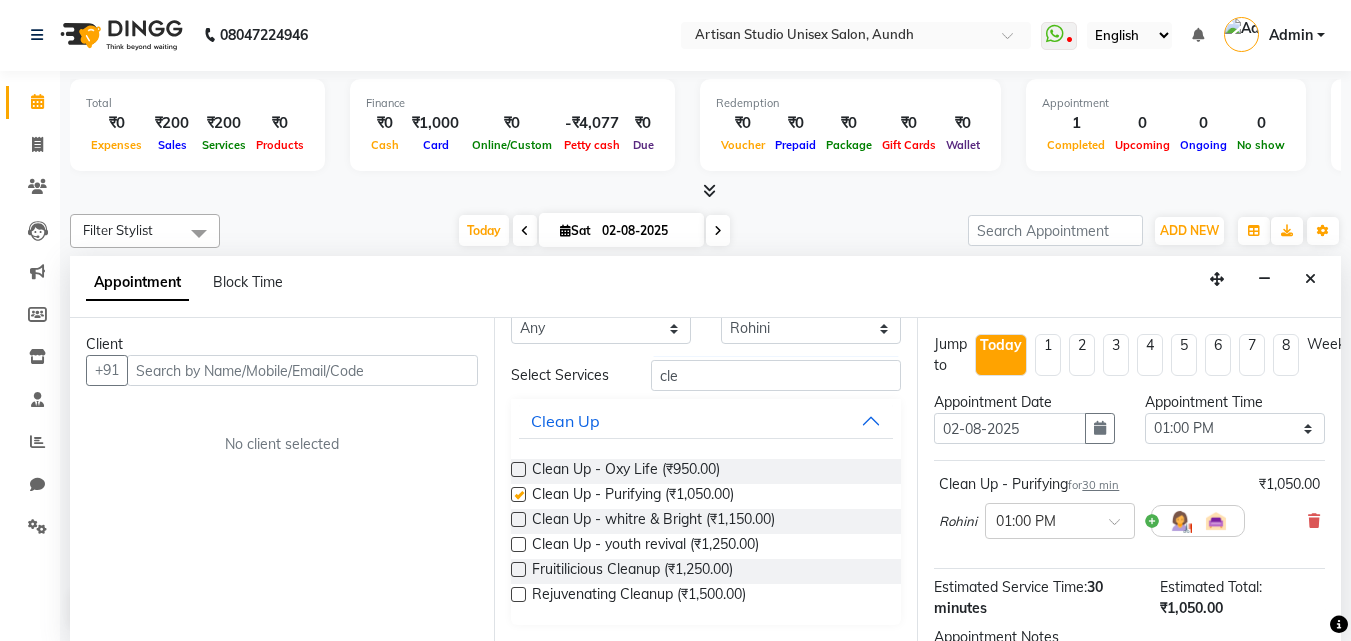 checkbox on "false" 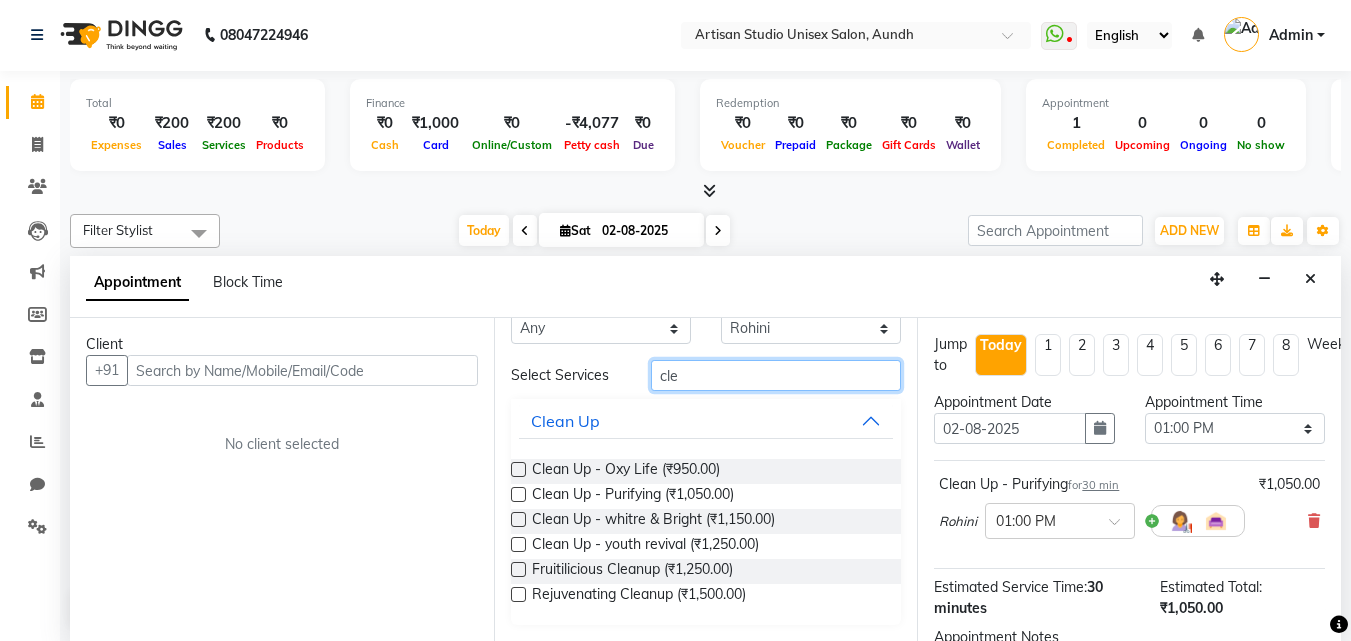 click on "cle" at bounding box center [776, 375] 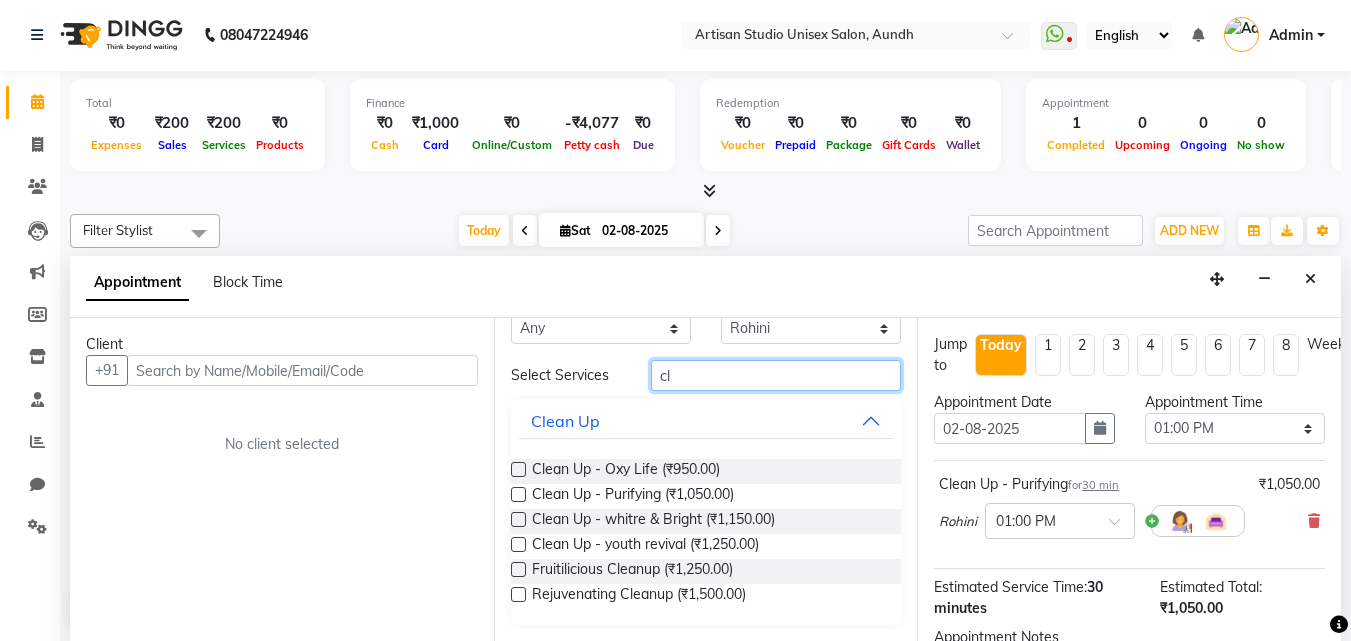 type on "c" 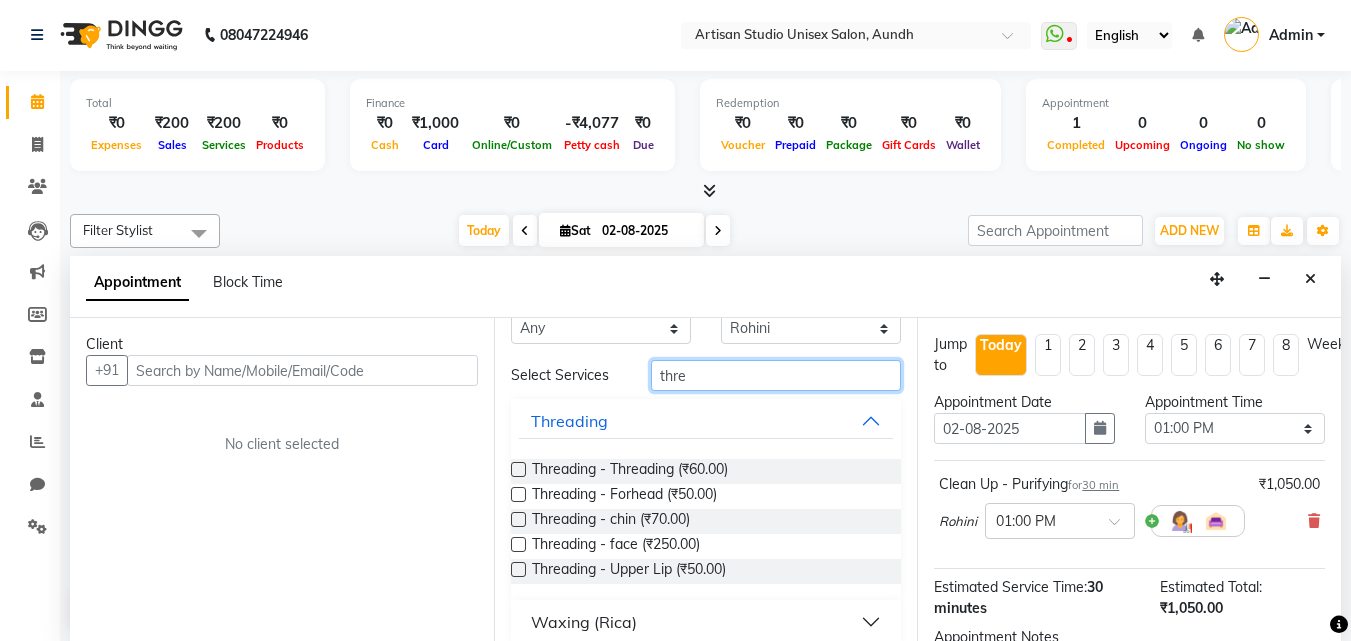 type on "thre" 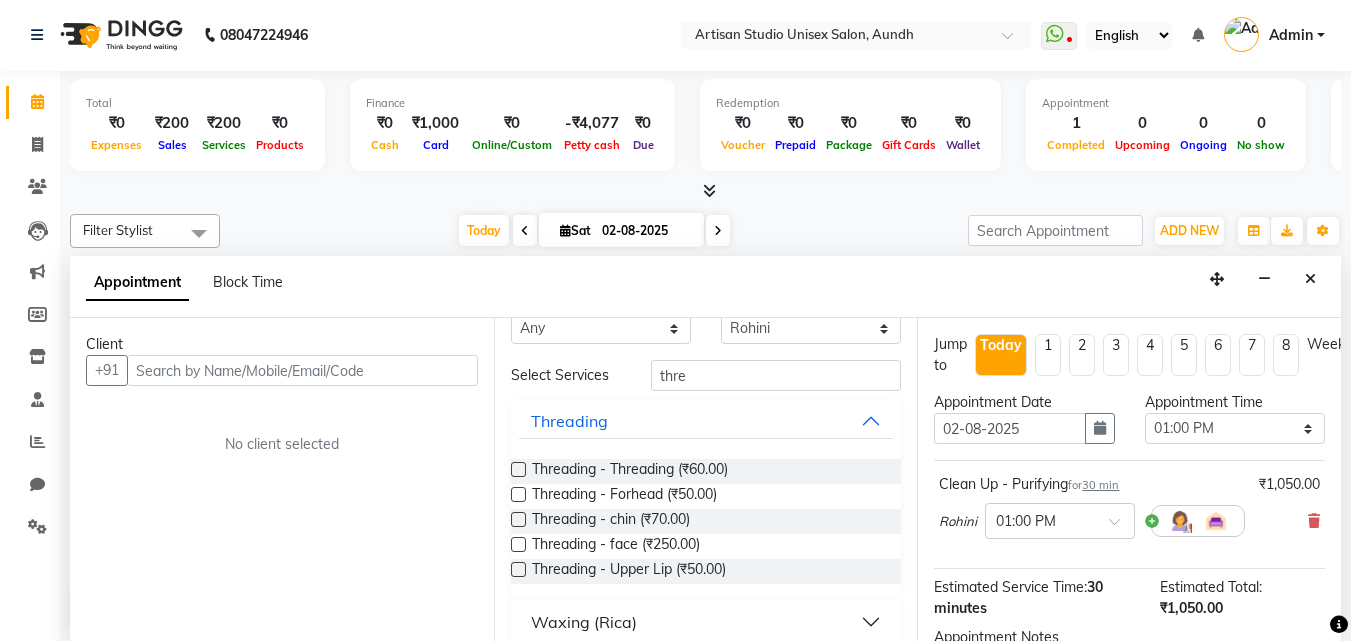 click at bounding box center (518, 469) 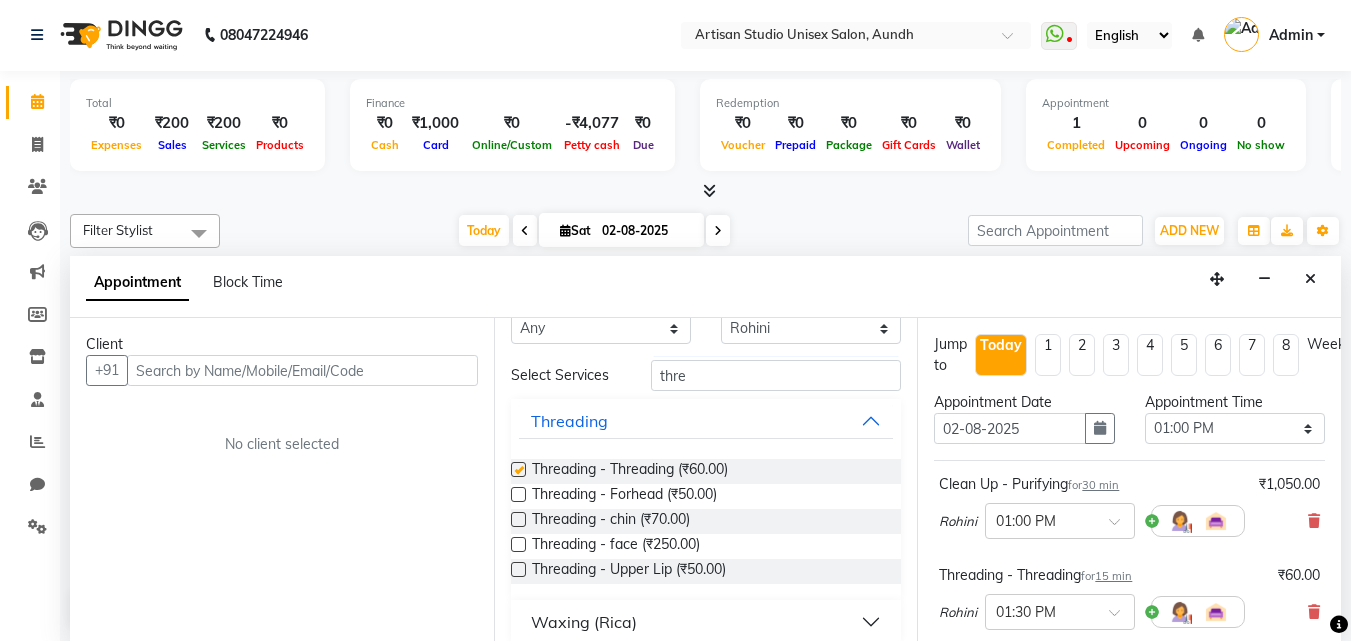 checkbox on "false" 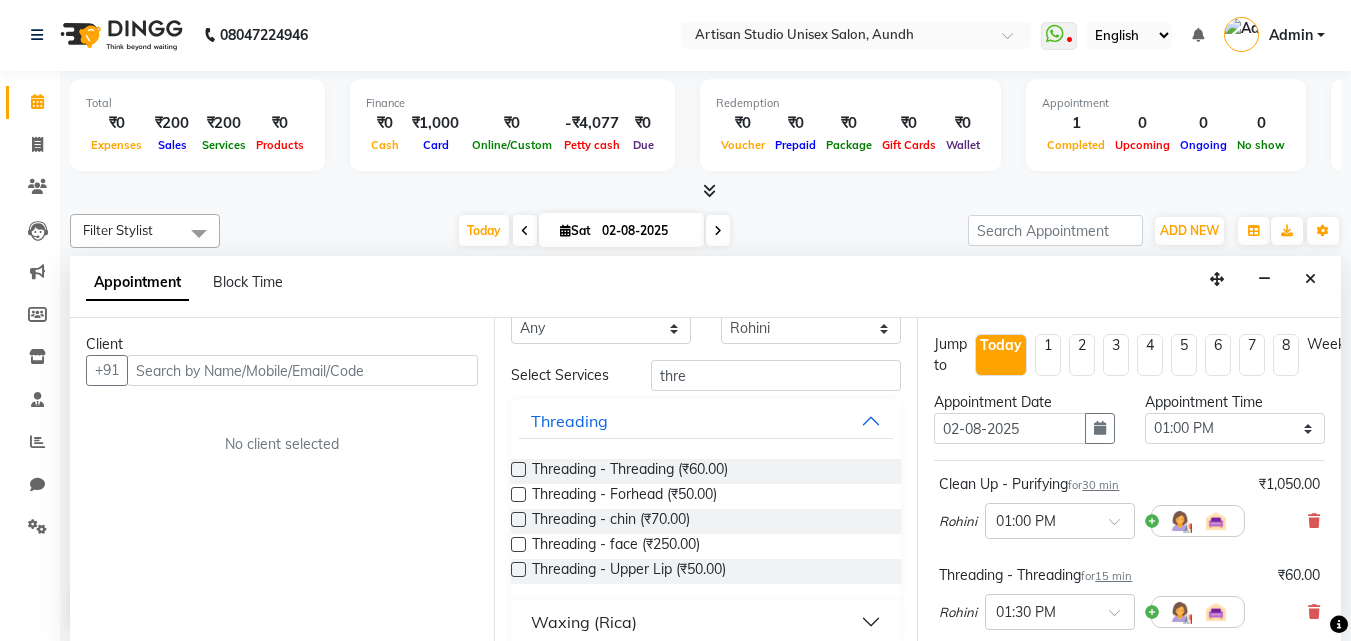 click at bounding box center [518, 494] 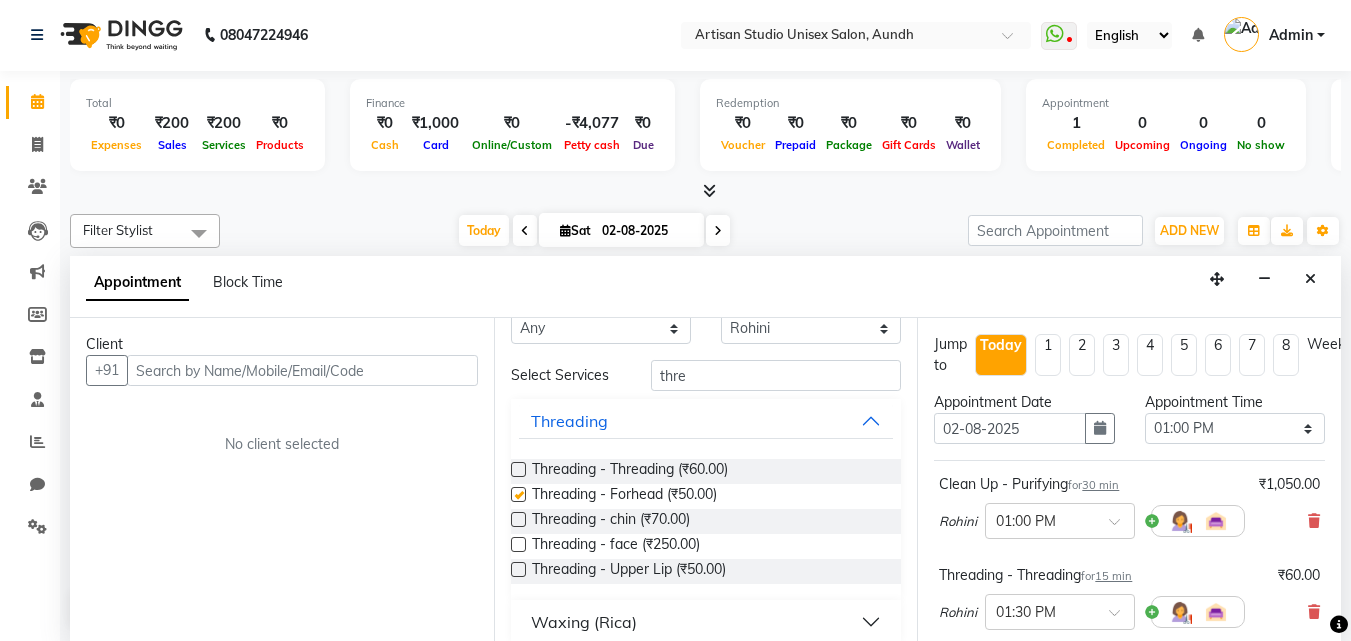 checkbox on "false" 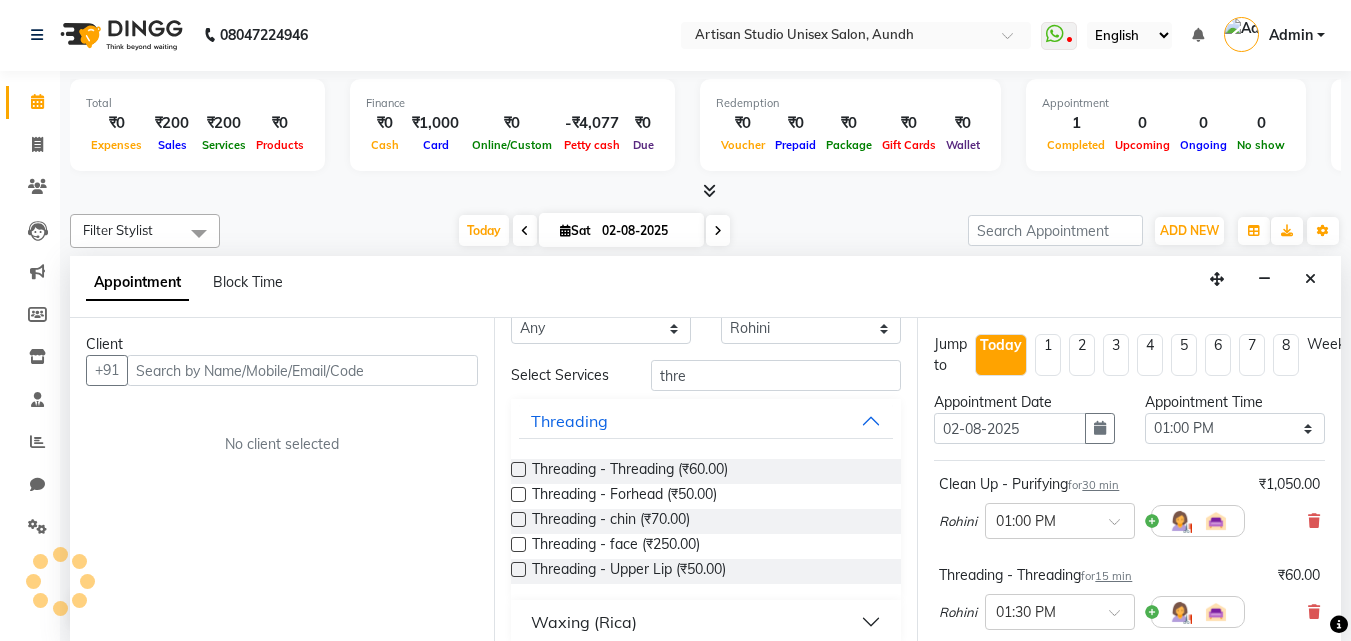 click at bounding box center (518, 569) 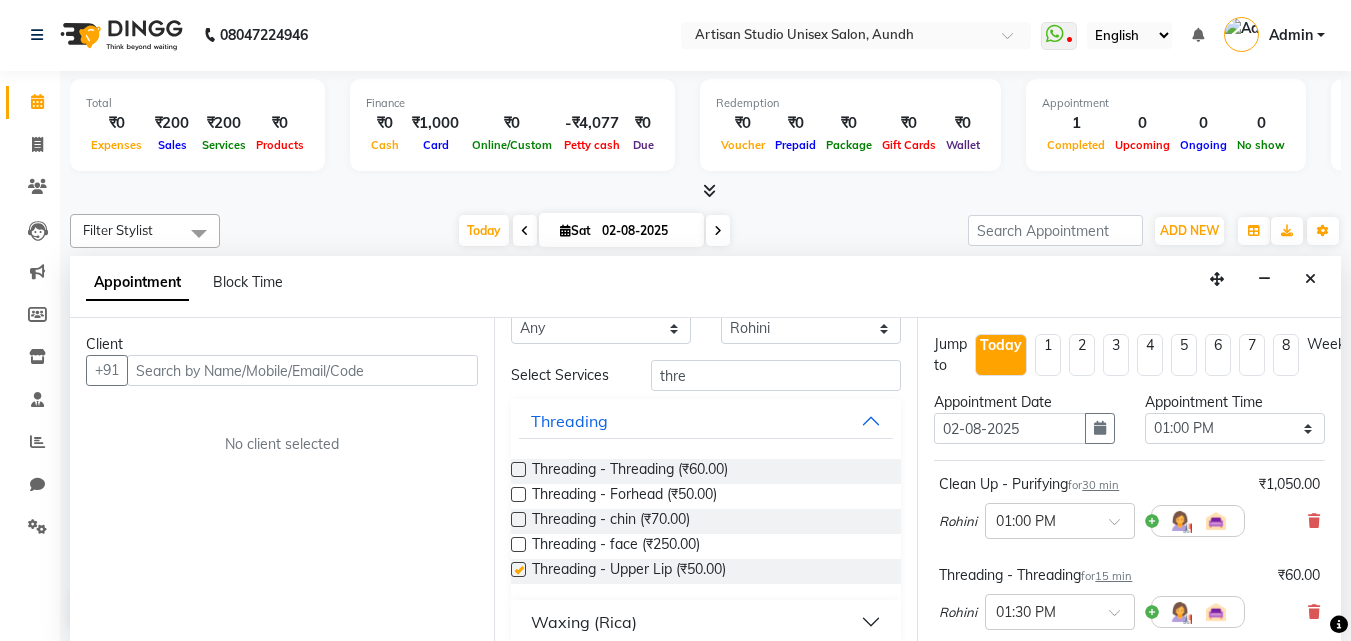 checkbox on "false" 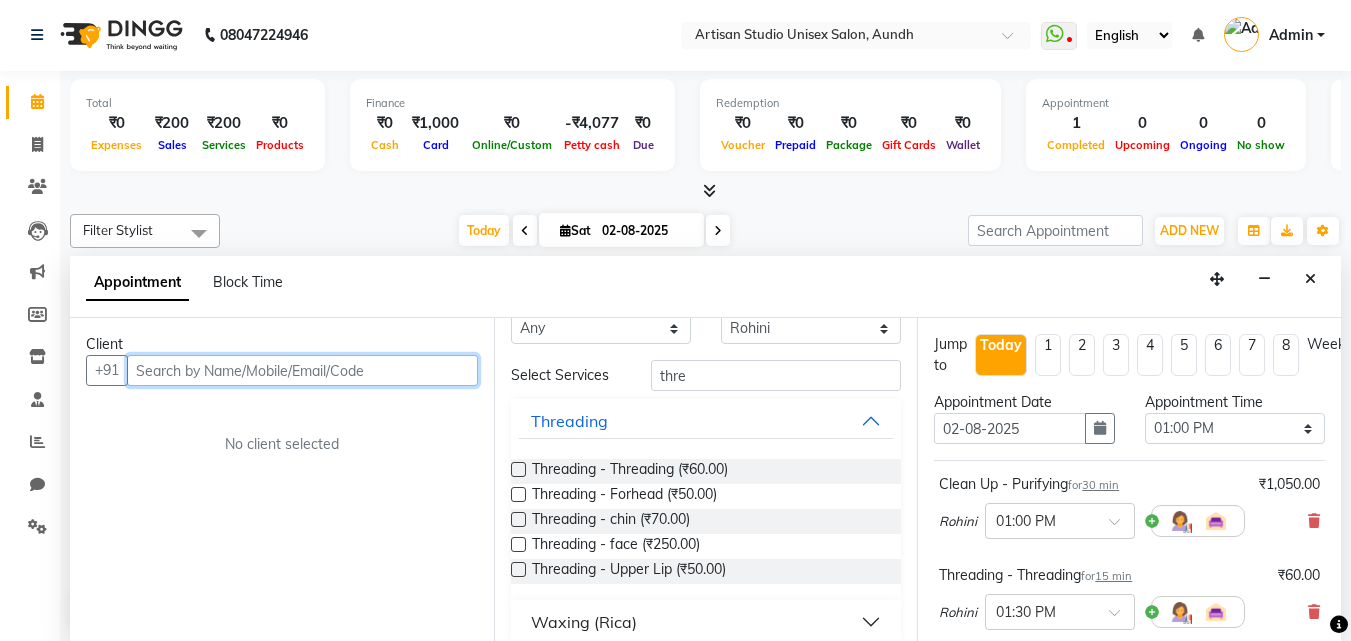 click at bounding box center [302, 370] 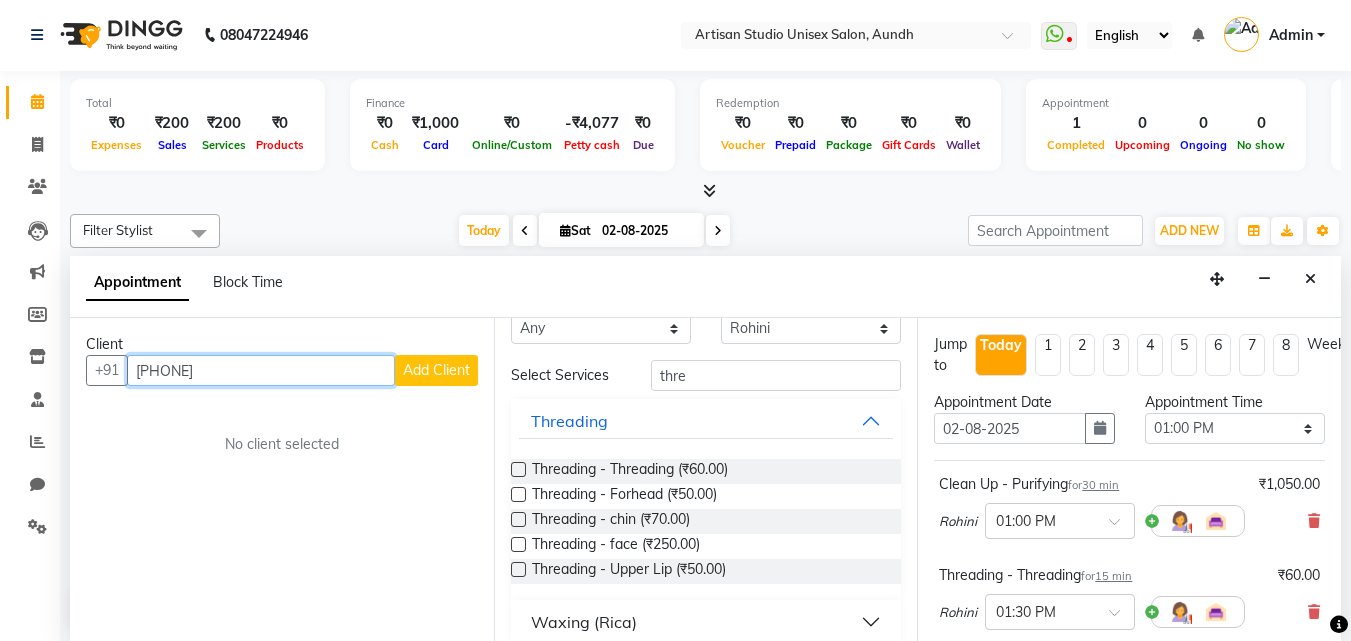 type on "[PHONE]" 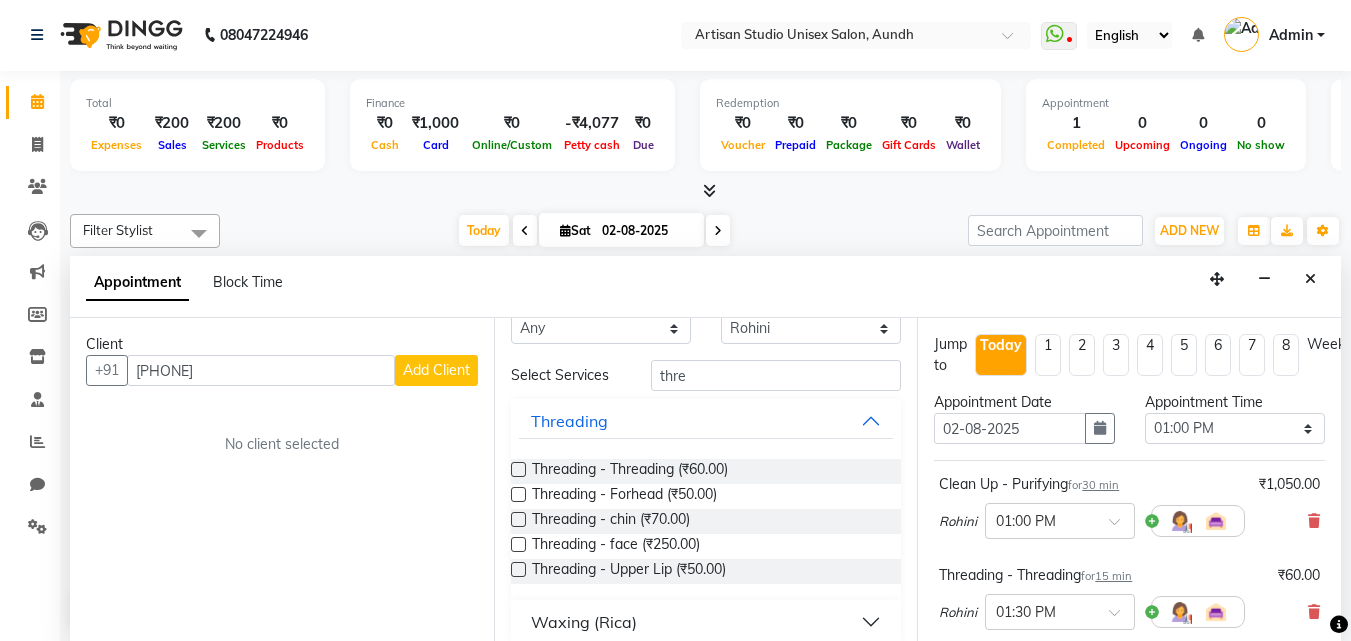 click on "Add Client" at bounding box center (436, 370) 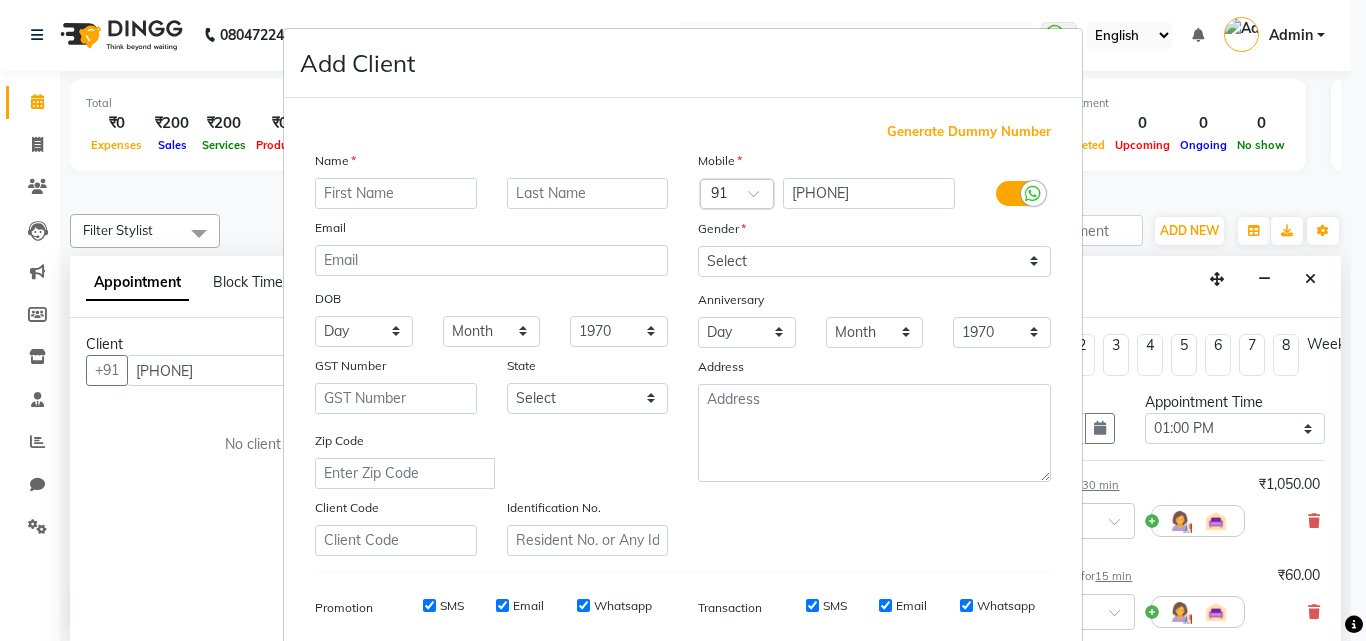 click at bounding box center [396, 193] 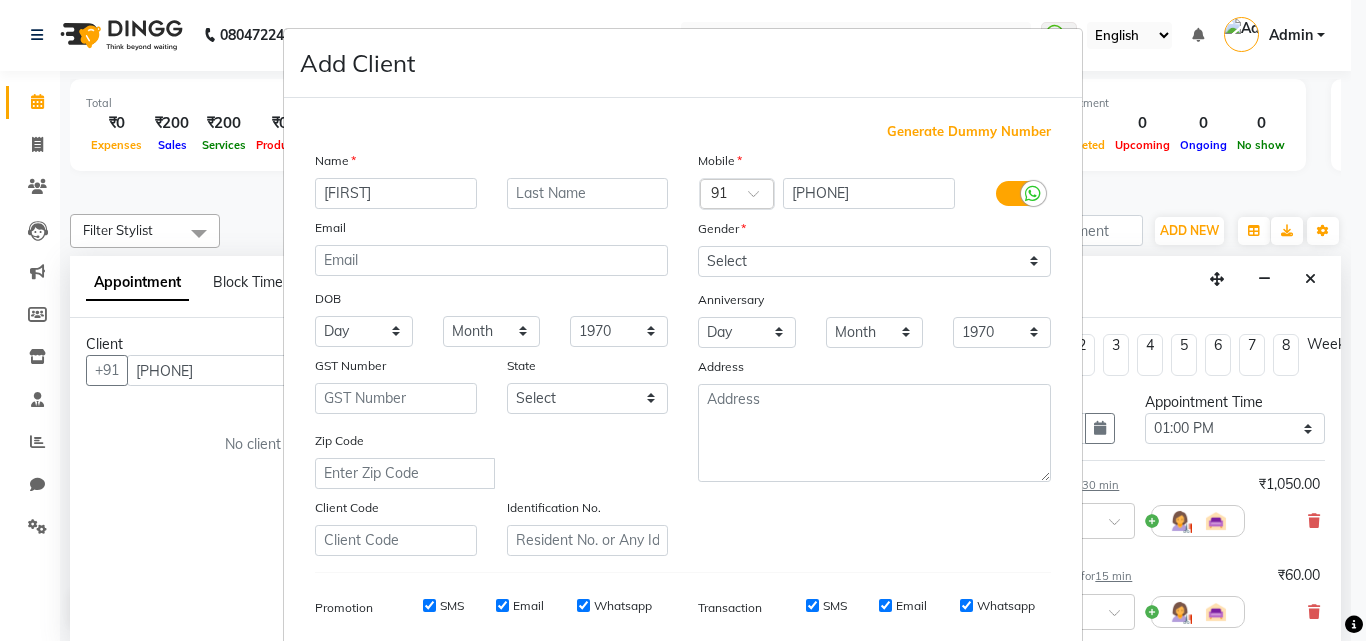 type on "[FIRST]" 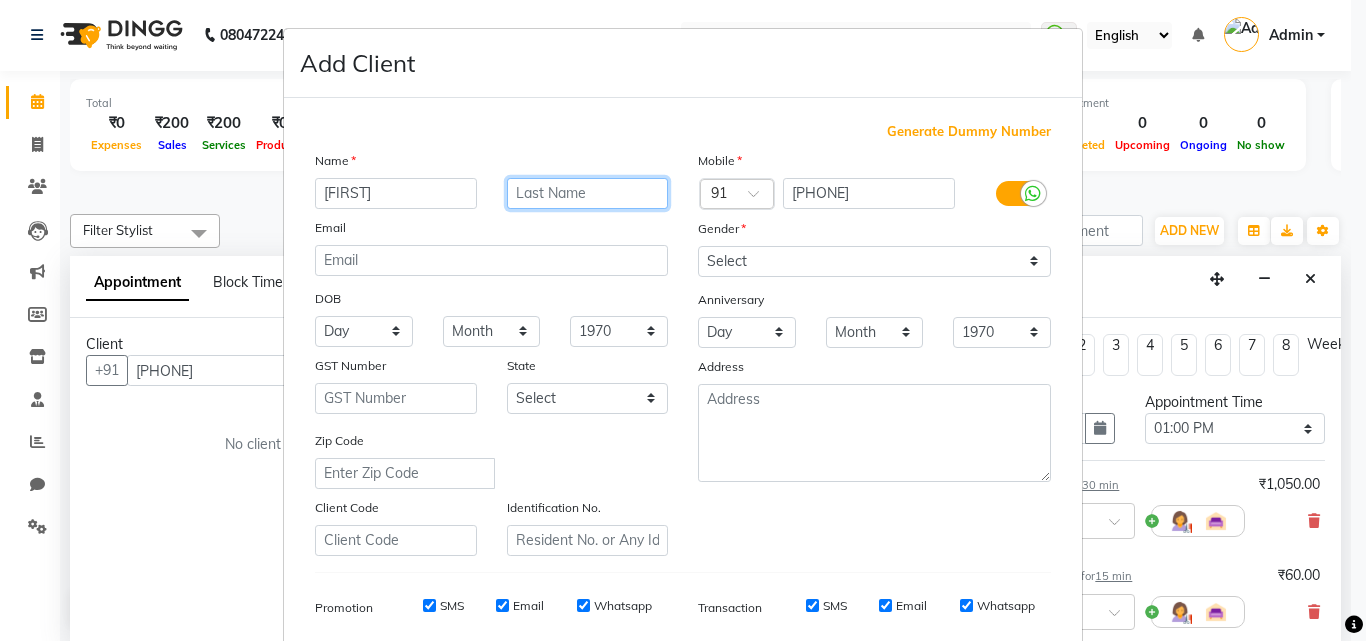 click at bounding box center (588, 193) 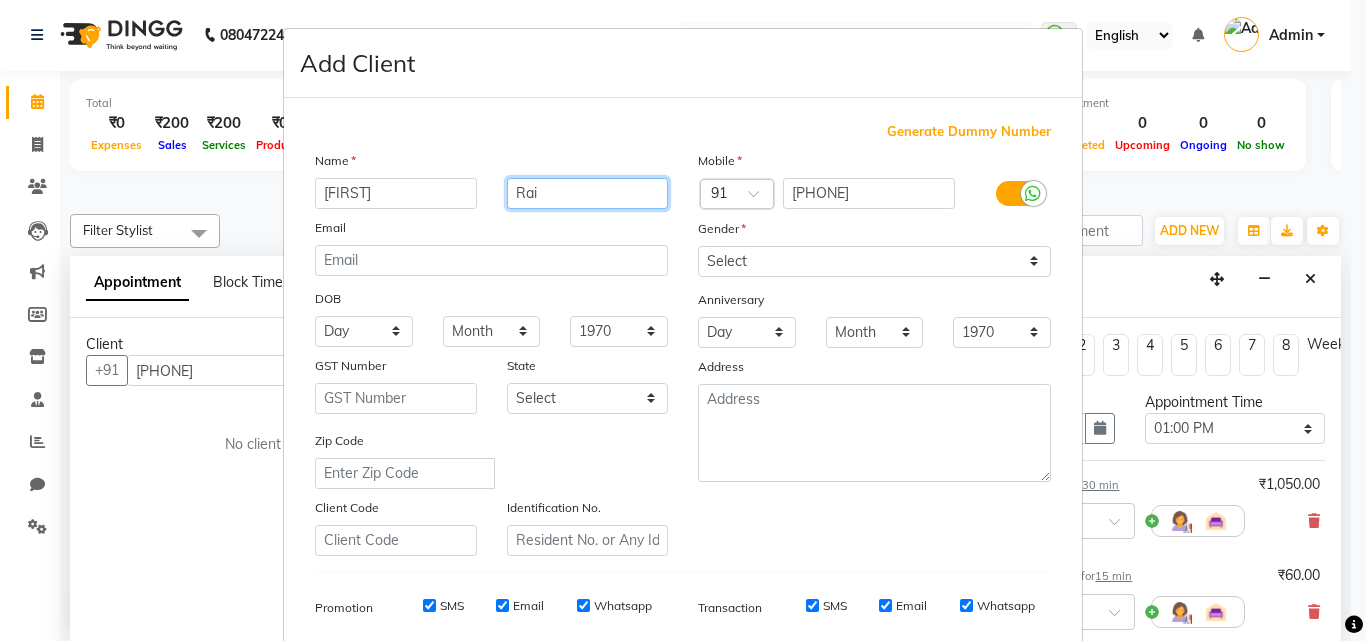 type on "Rai" 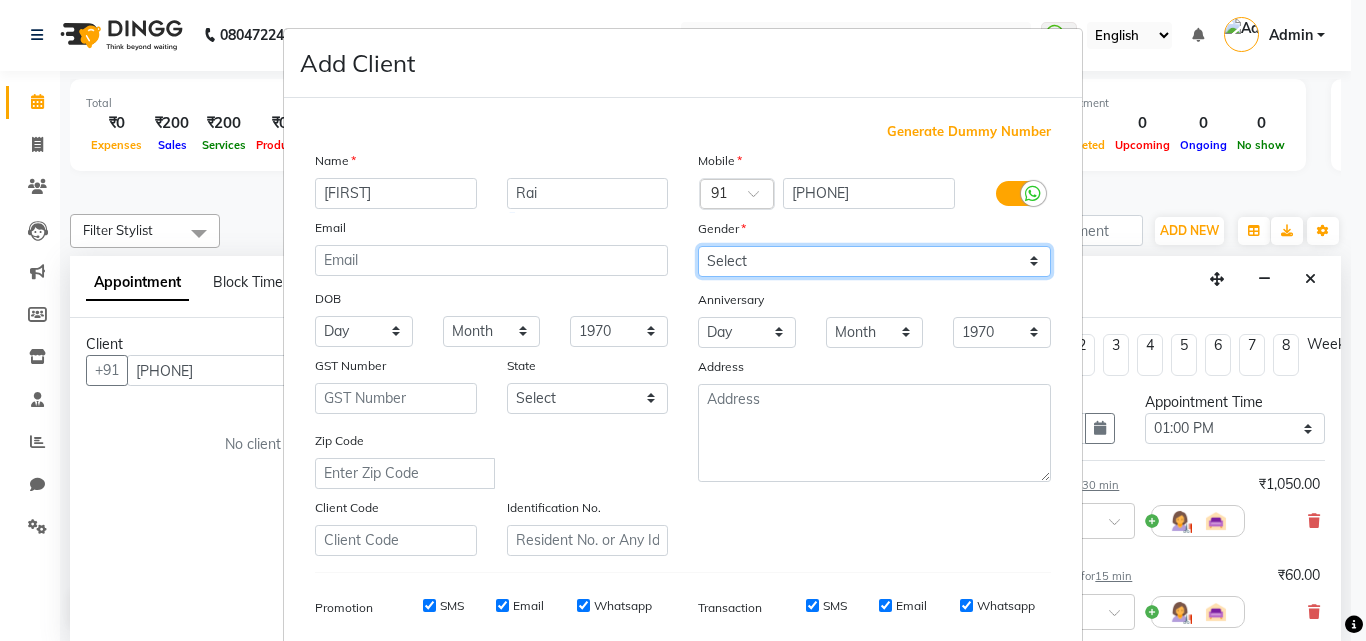 click on "Select Male Female Other Prefer Not To Say" at bounding box center (874, 261) 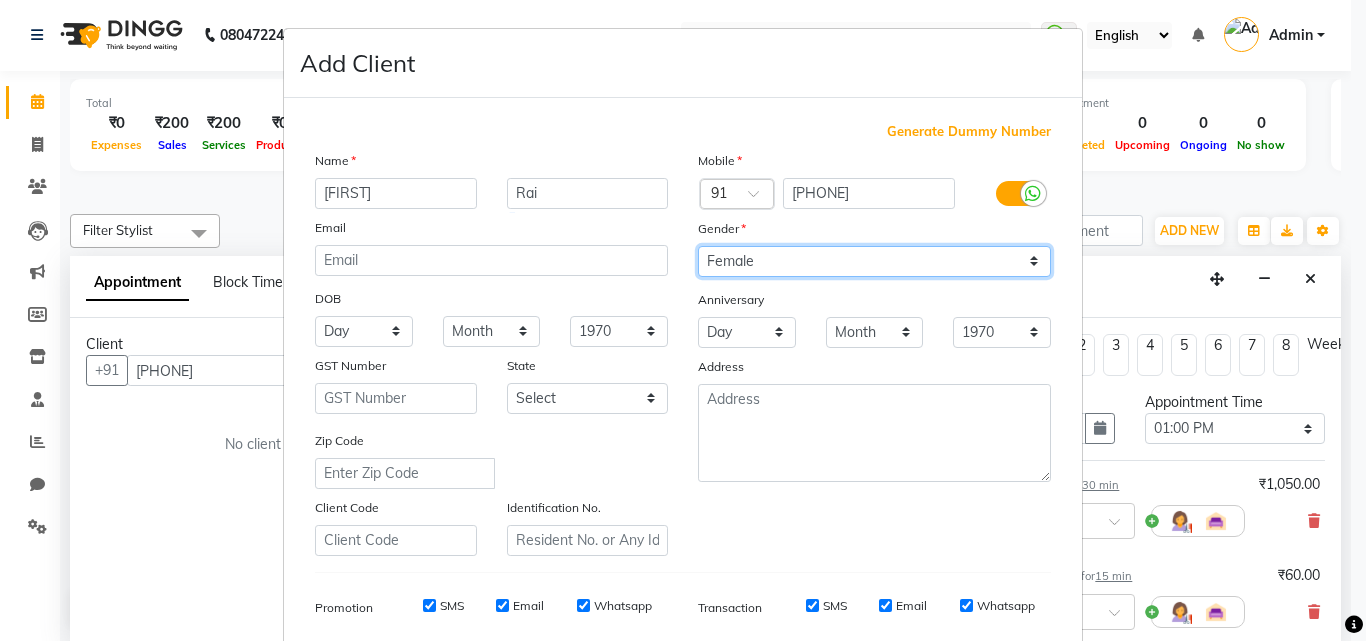 click on "Select Male Female Other Prefer Not To Say" at bounding box center (874, 261) 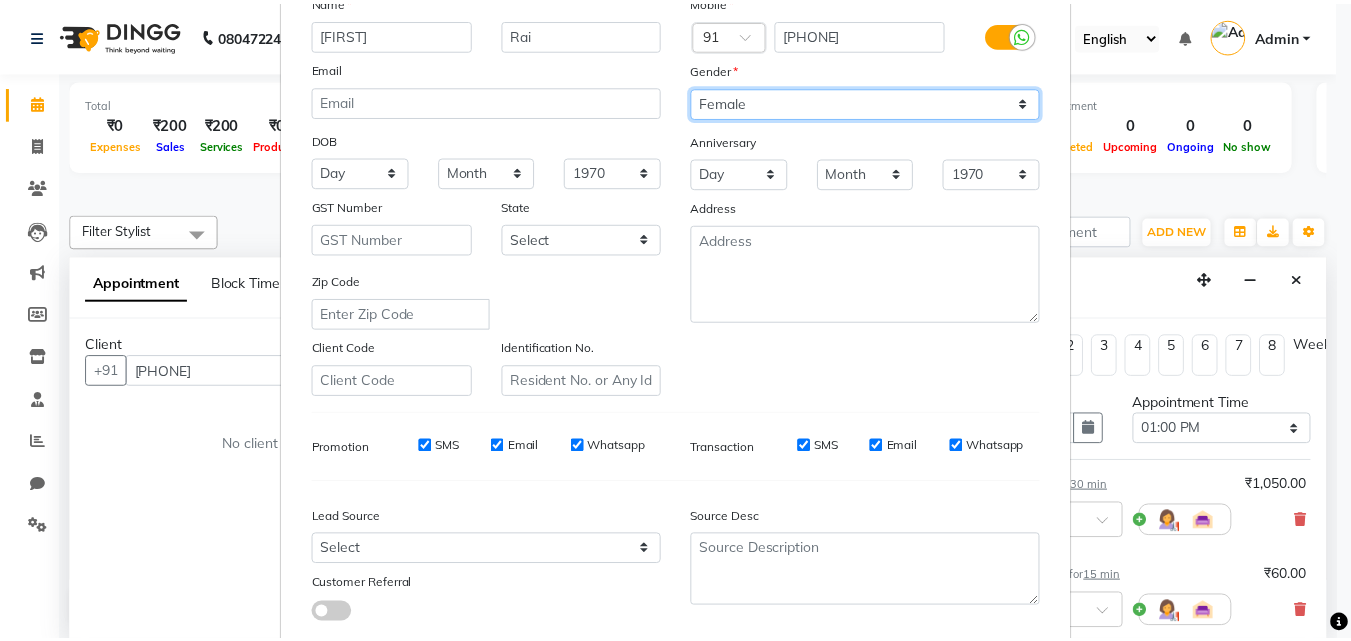 scroll, scrollTop: 282, scrollLeft: 0, axis: vertical 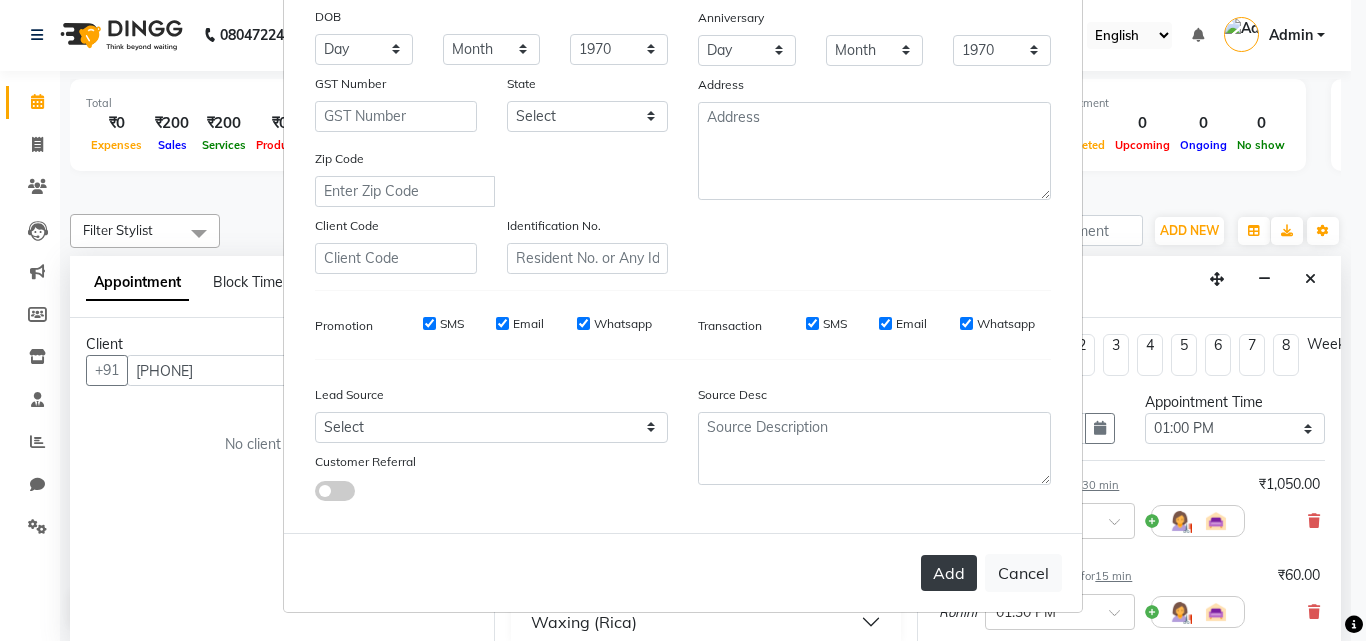 click on "Add" at bounding box center [949, 573] 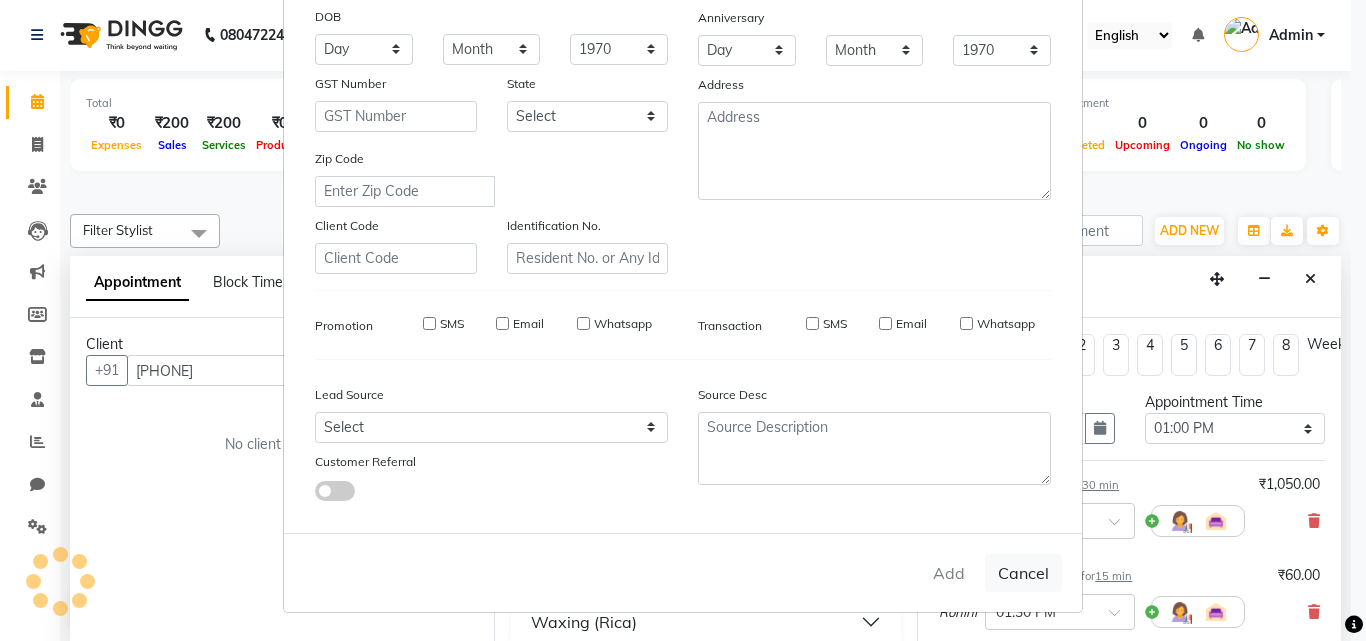 type 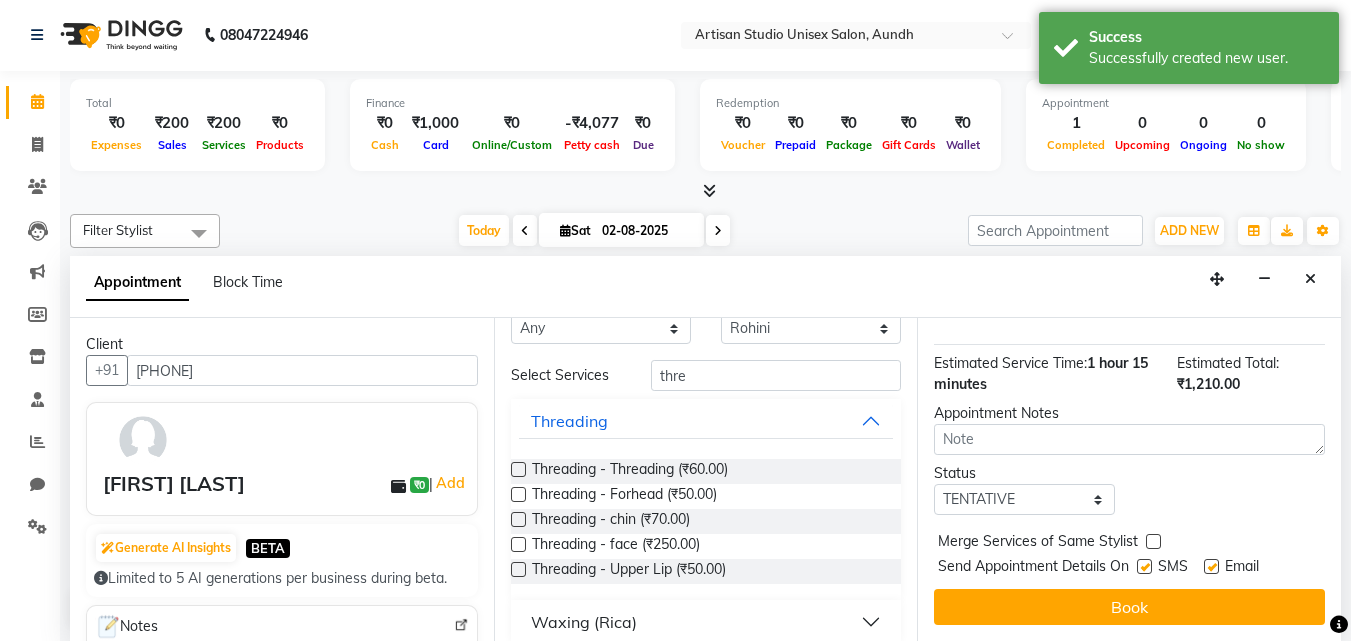 scroll, scrollTop: 512, scrollLeft: 0, axis: vertical 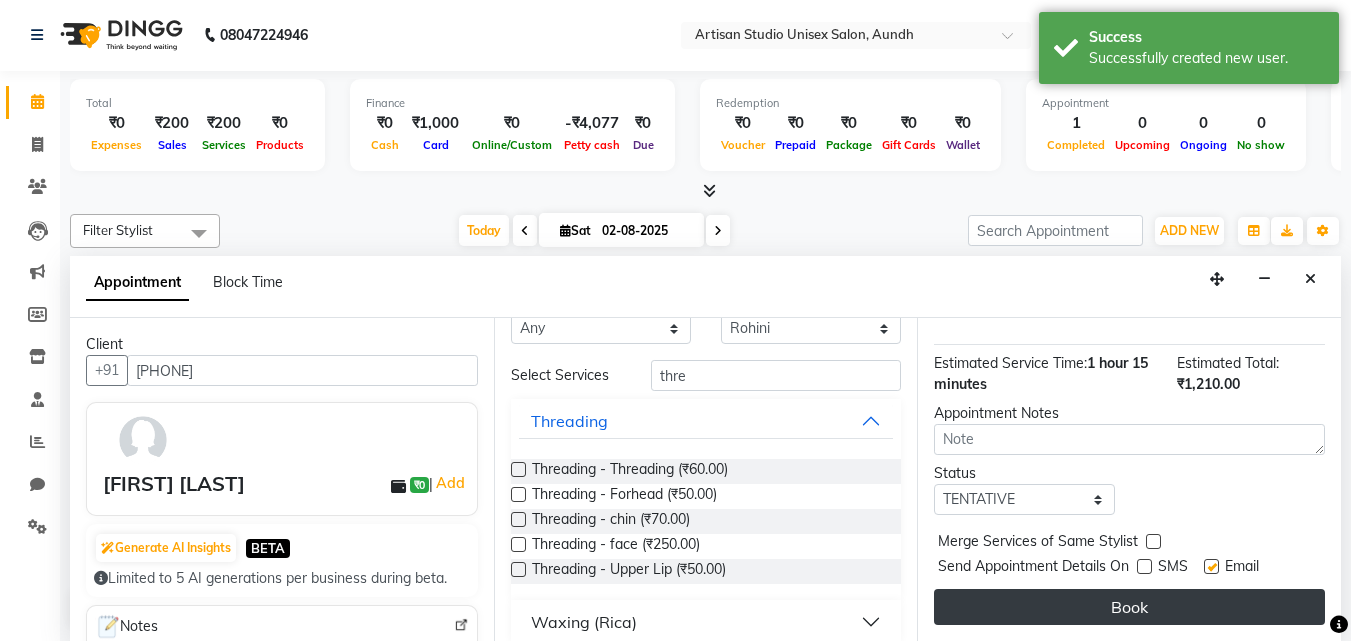 click on "Book" at bounding box center [1129, 607] 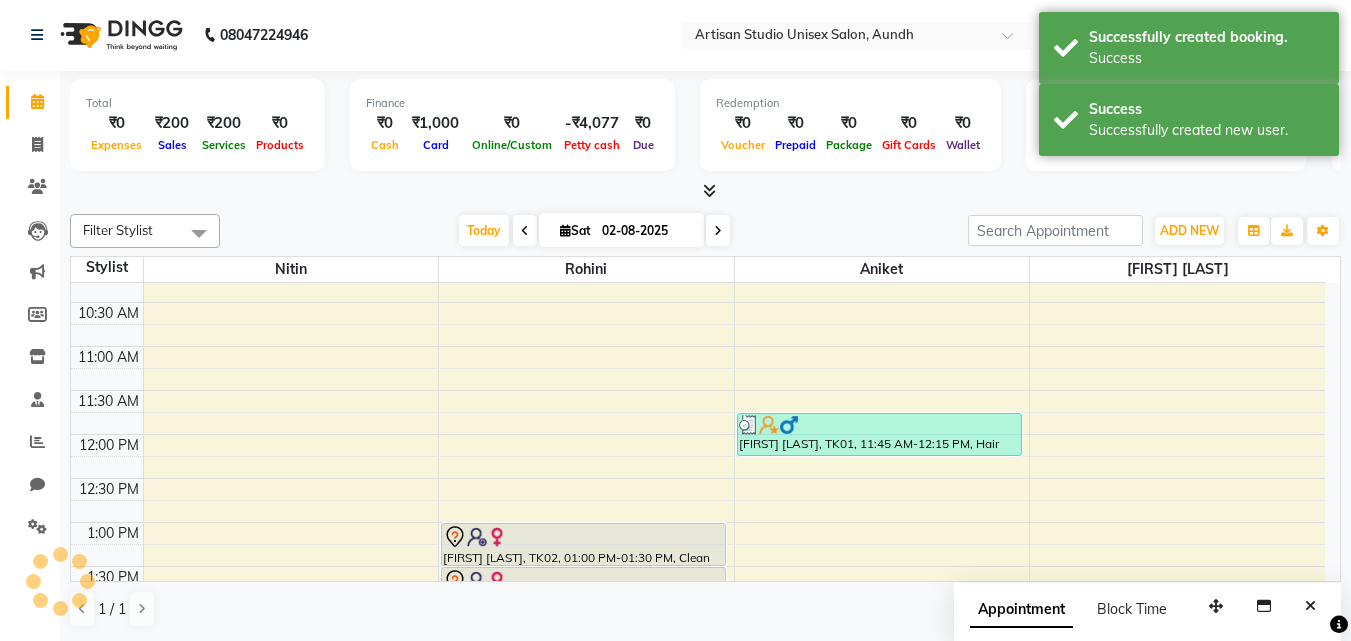 scroll, scrollTop: 0, scrollLeft: 0, axis: both 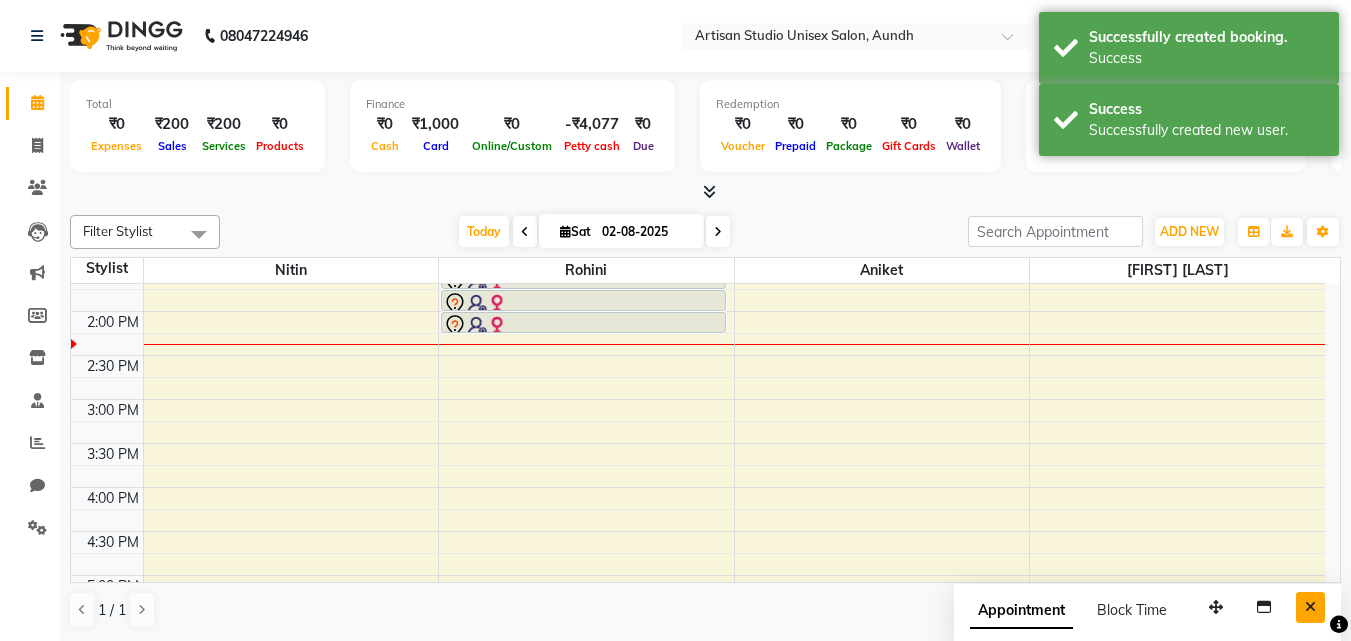 click at bounding box center [1310, 607] 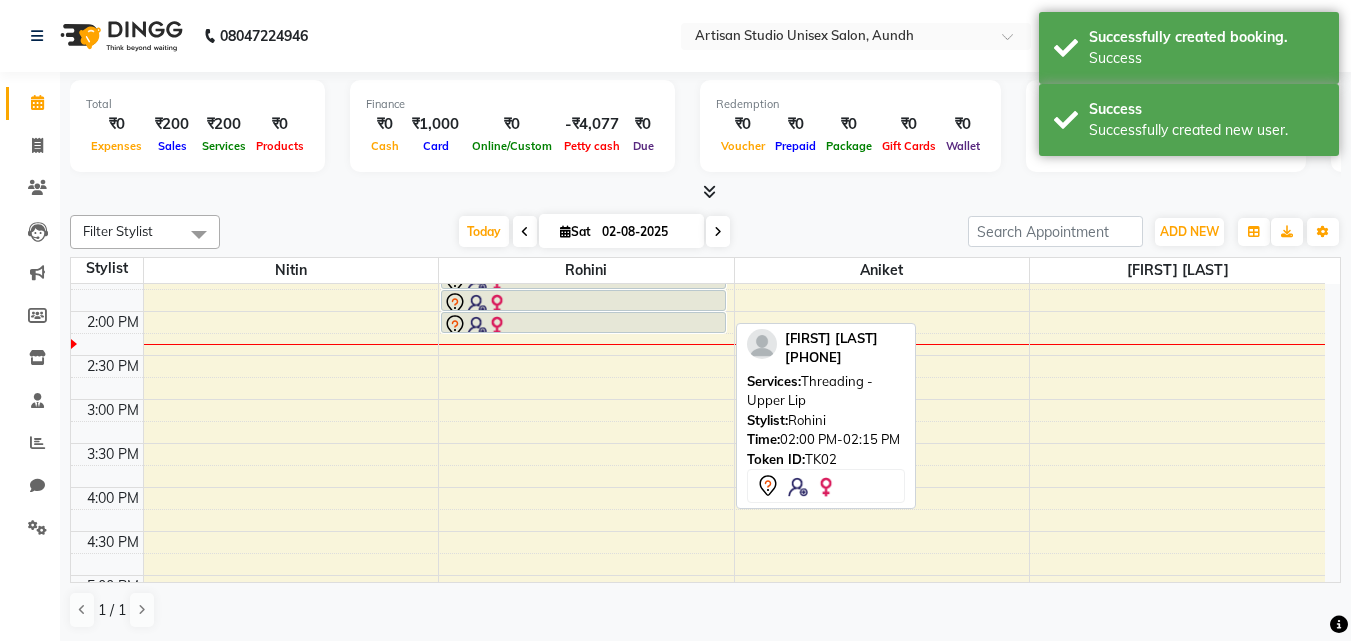 click at bounding box center (583, 326) 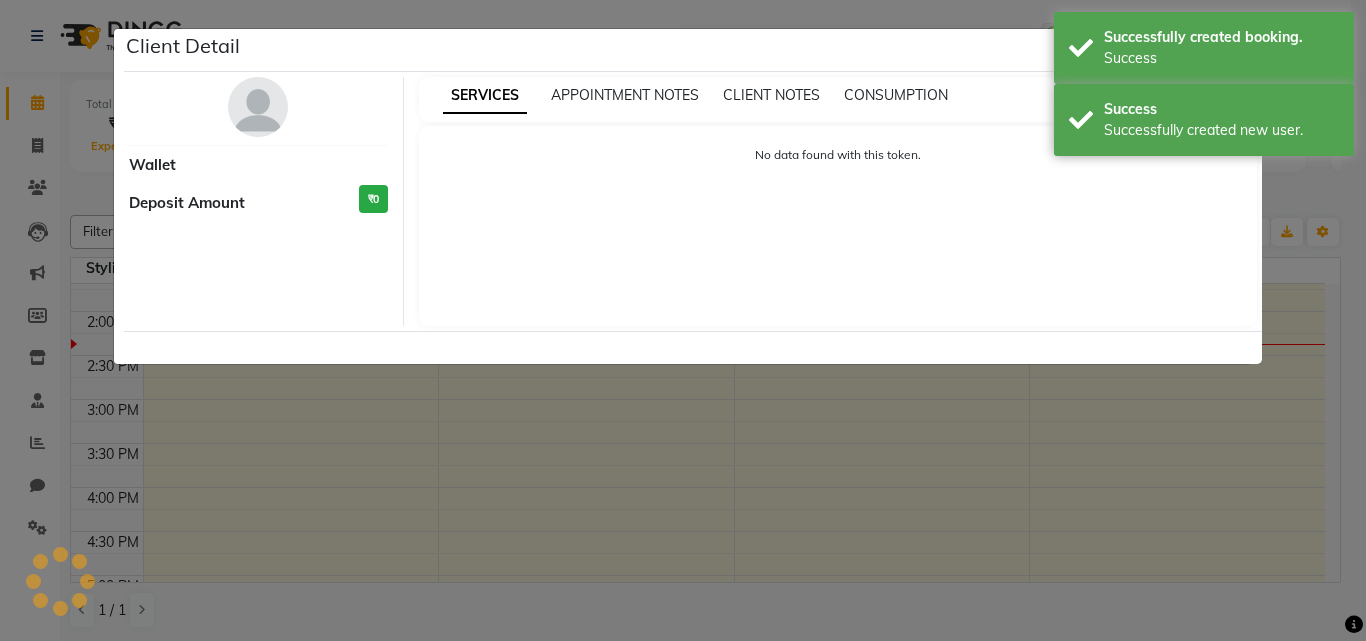 select on "7" 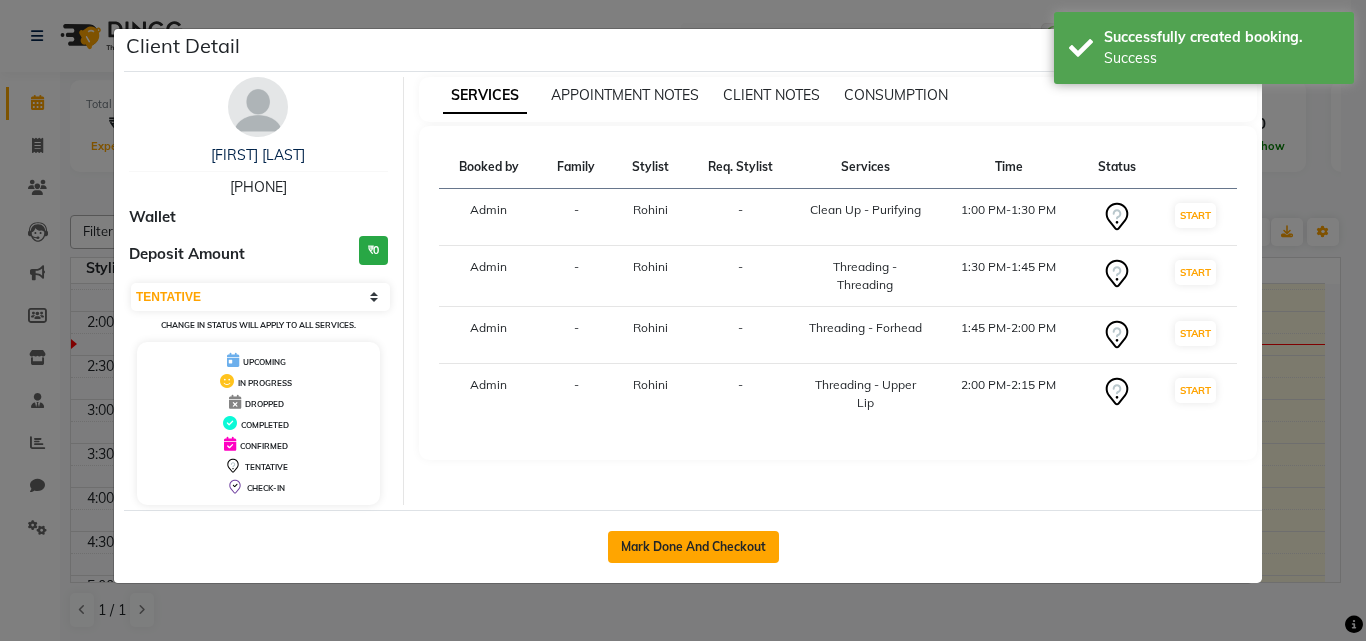 click on "Mark Done And Checkout" 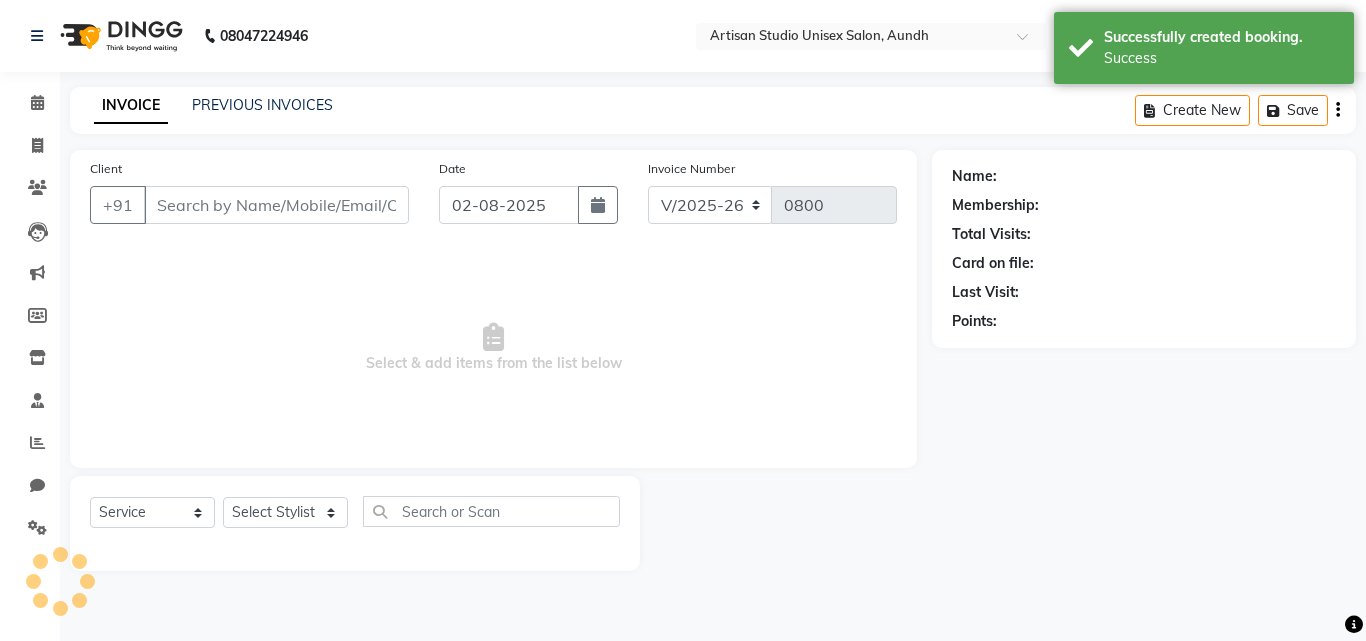 type on "[PHONE]" 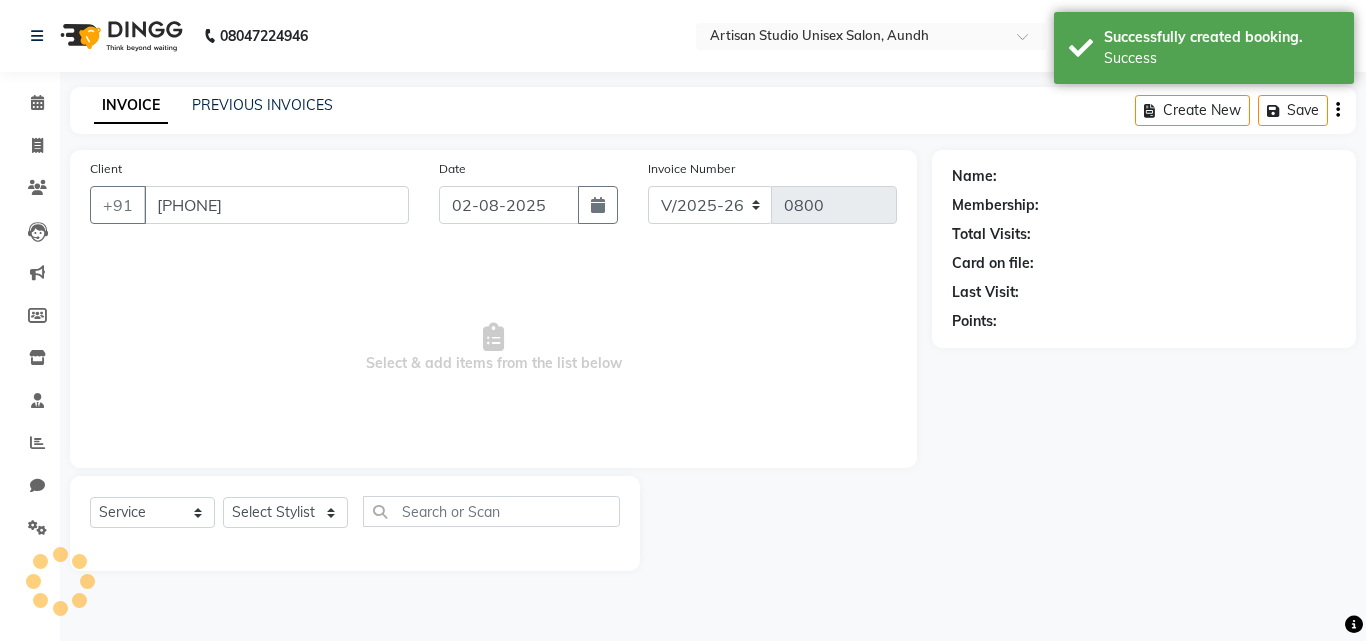 select on "31469" 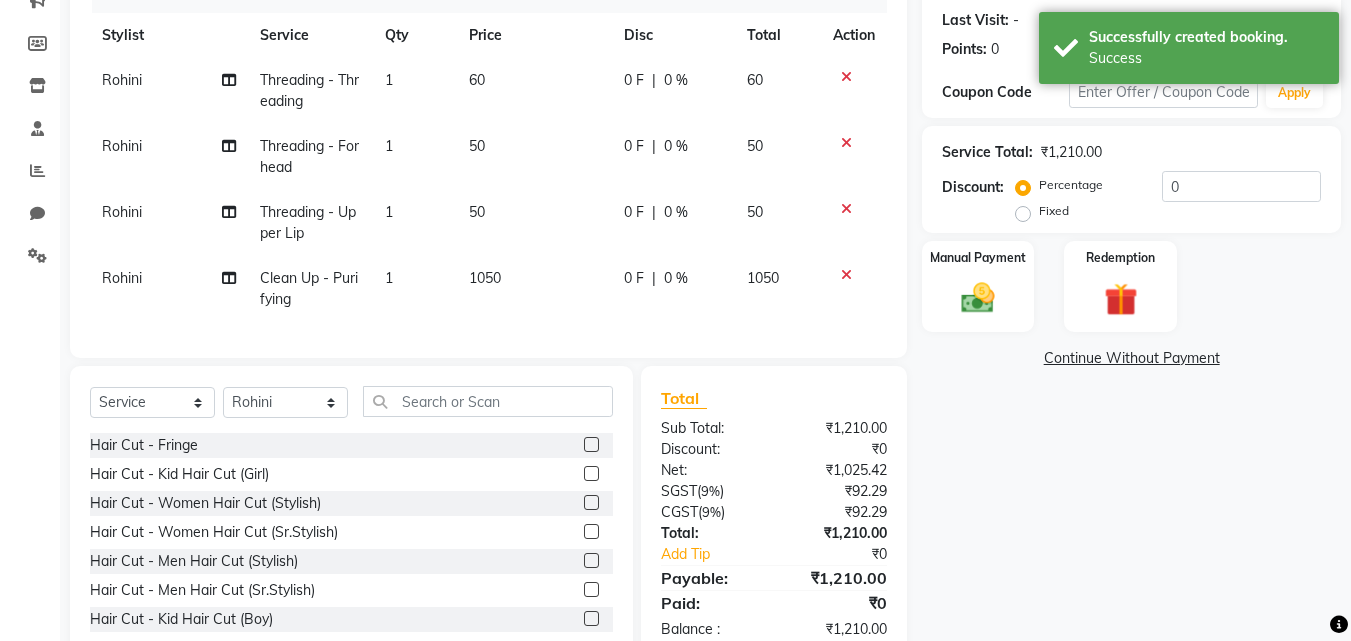 scroll, scrollTop: 300, scrollLeft: 0, axis: vertical 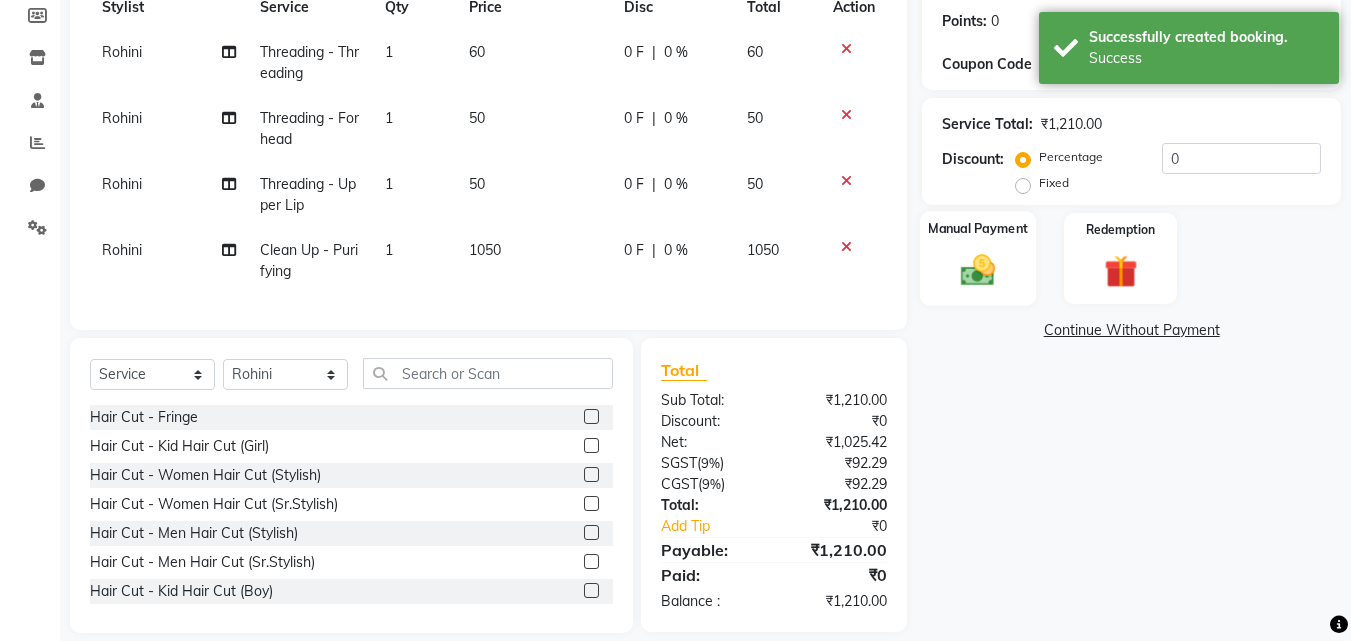 click 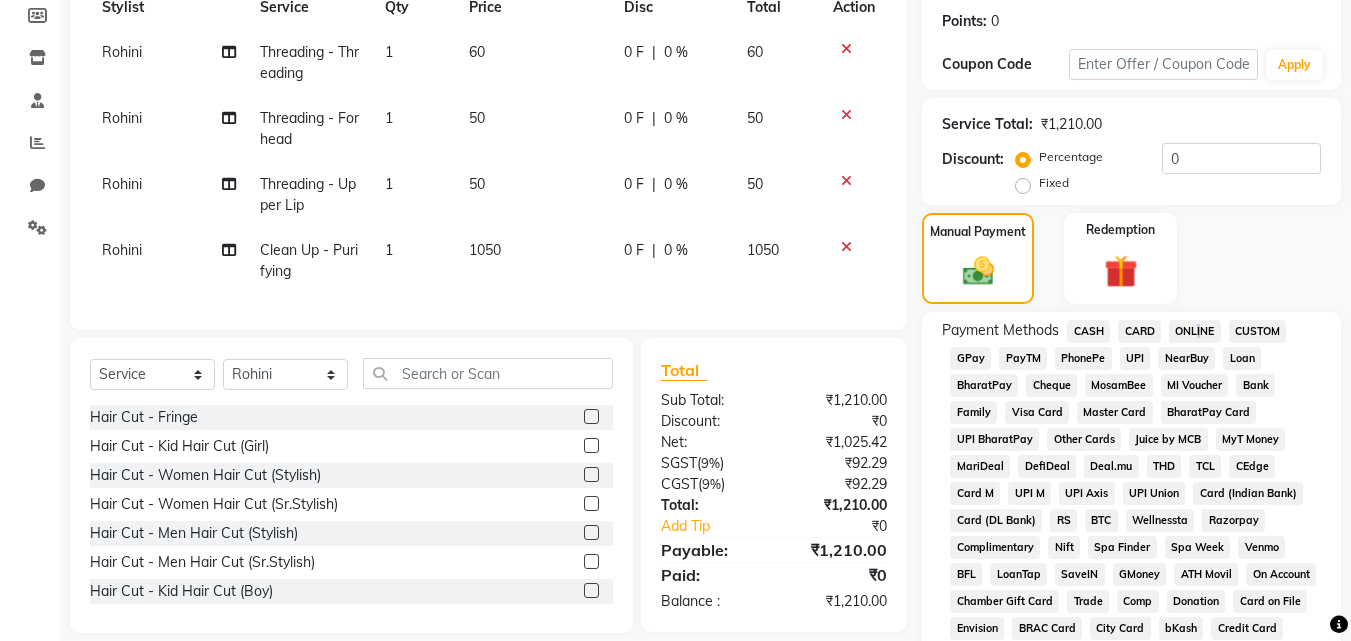click on "ONLINE" 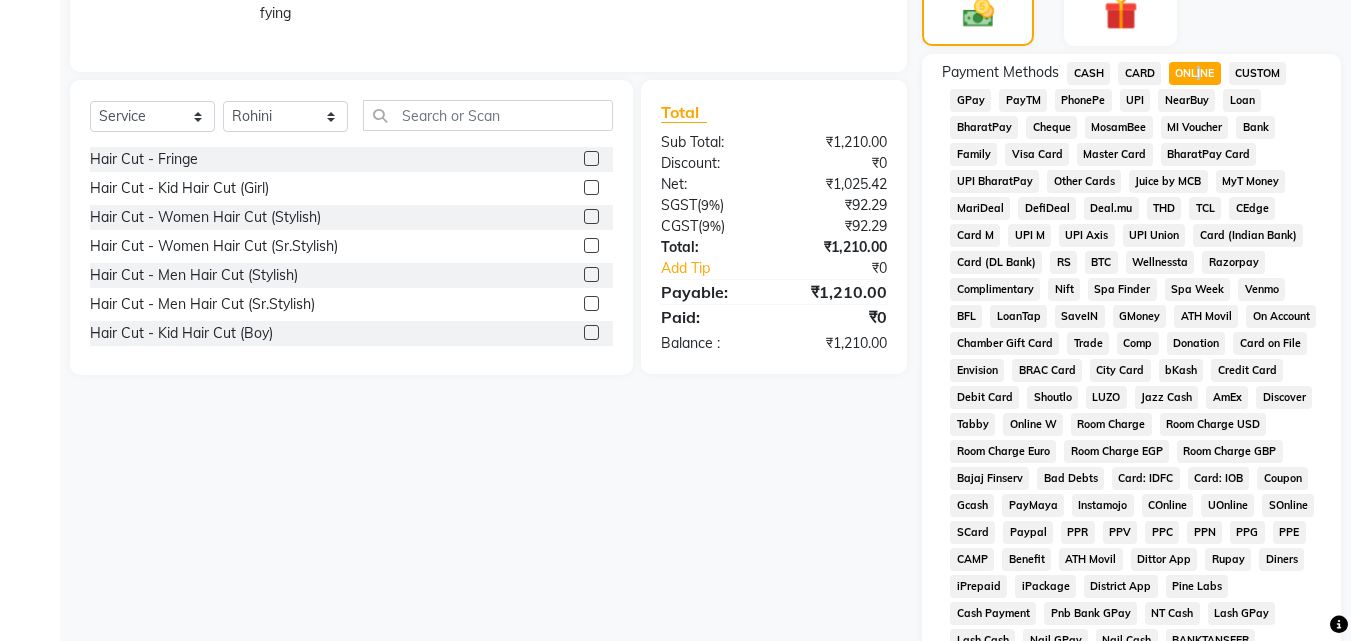 scroll, scrollTop: 861, scrollLeft: 0, axis: vertical 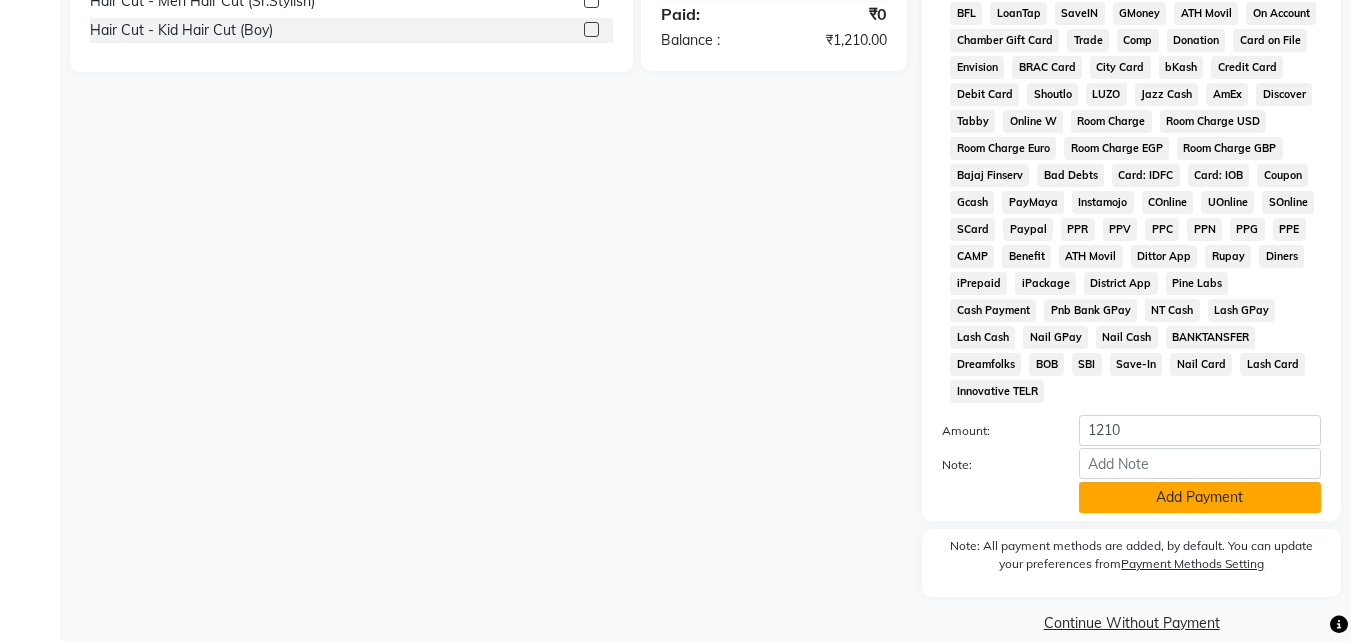 click on "Add Payment" 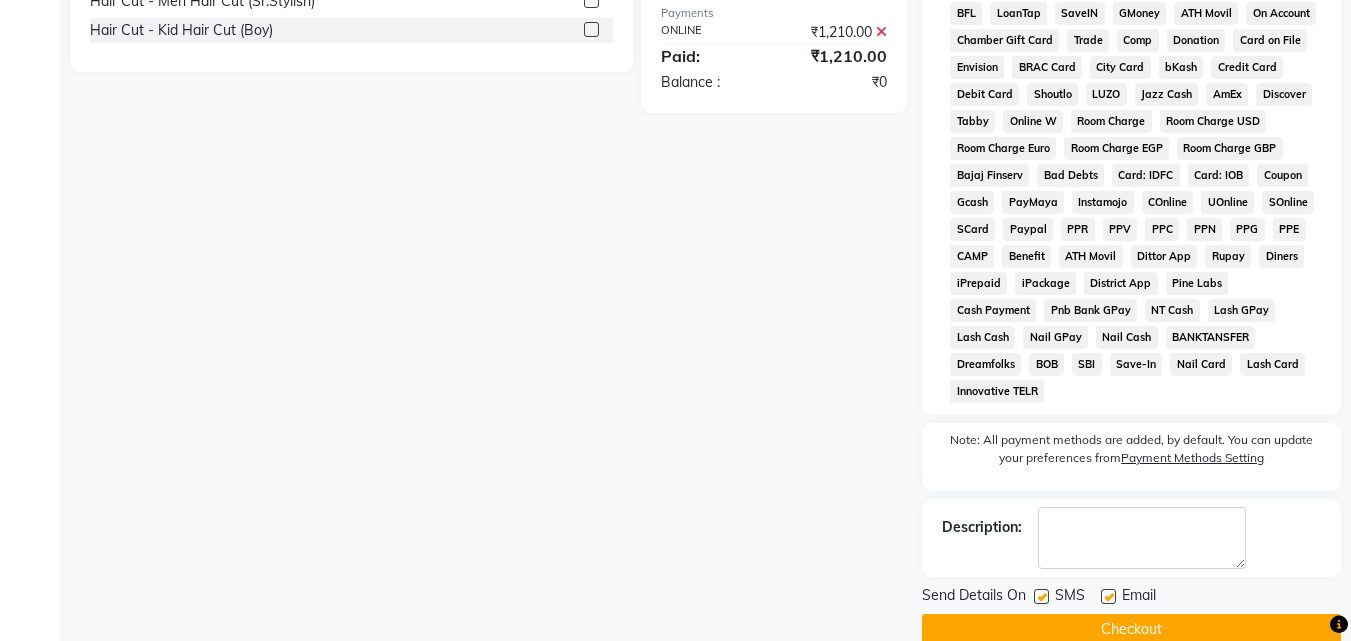 click on "Checkout" 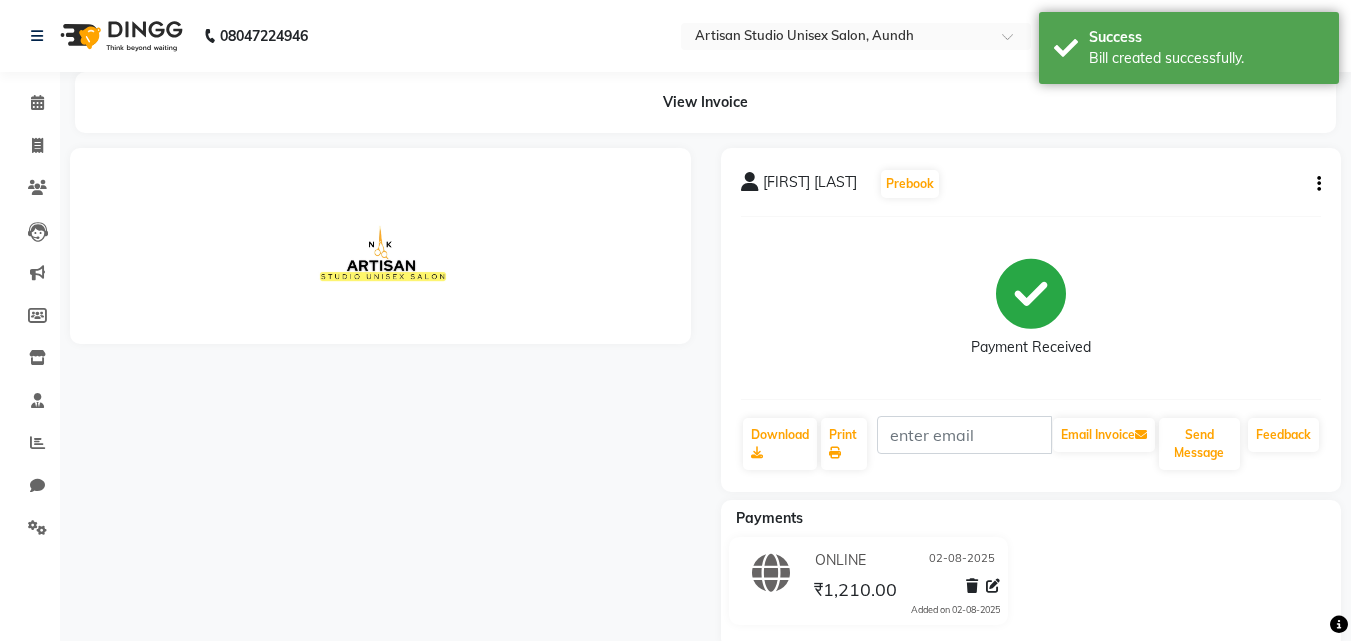 scroll, scrollTop: 0, scrollLeft: 0, axis: both 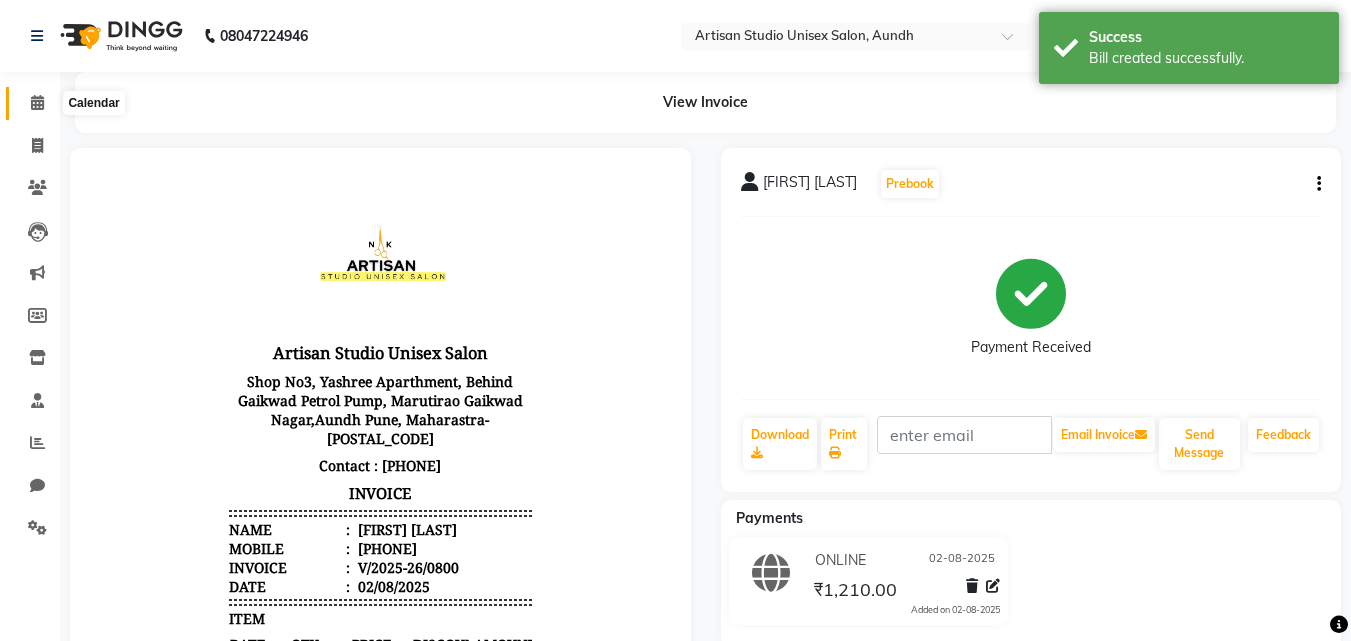 click 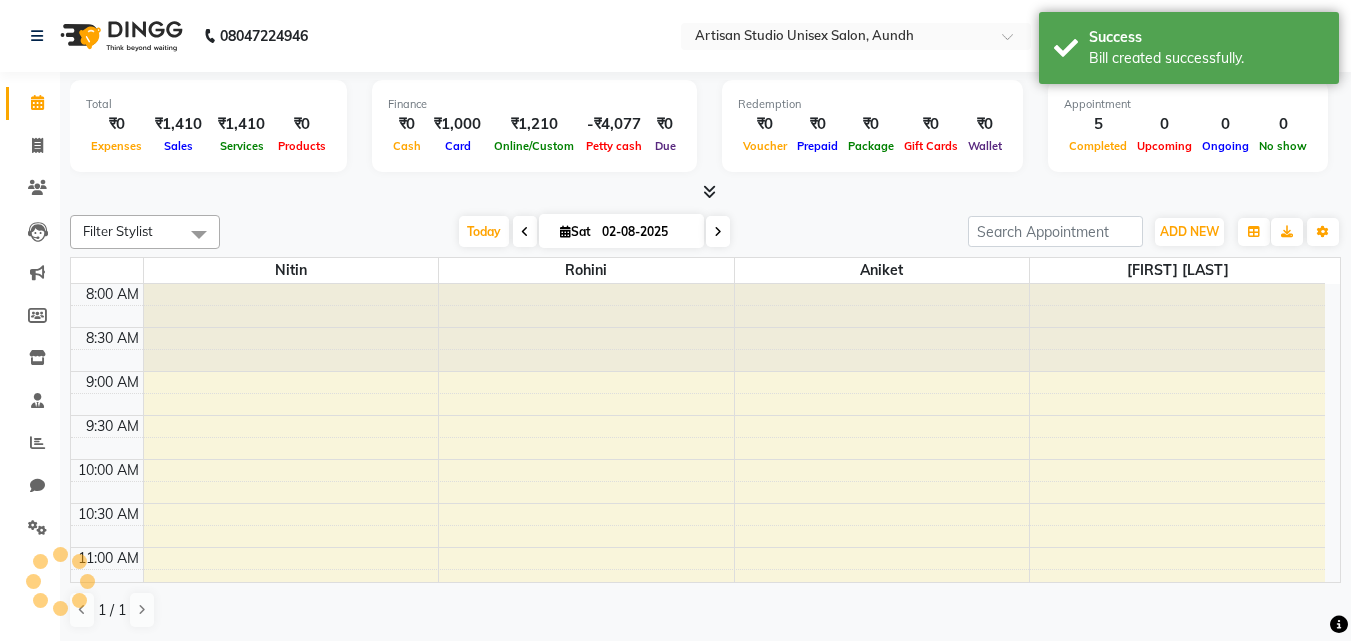 scroll, scrollTop: 0, scrollLeft: 0, axis: both 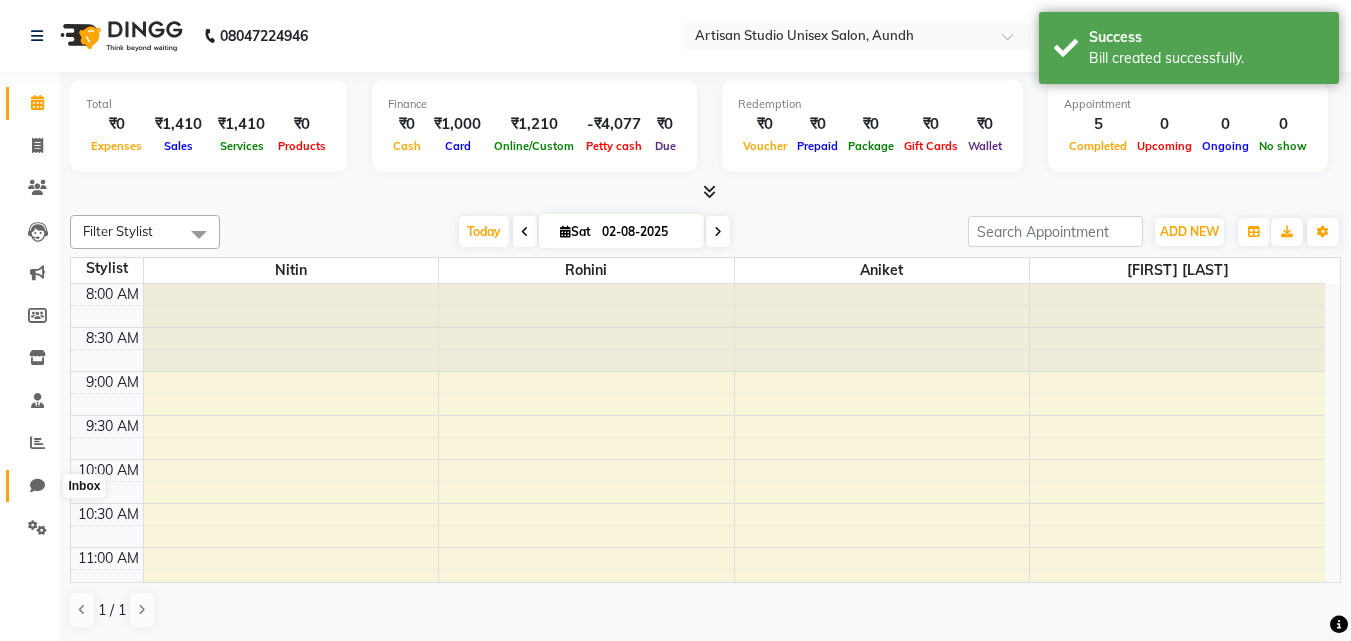 click 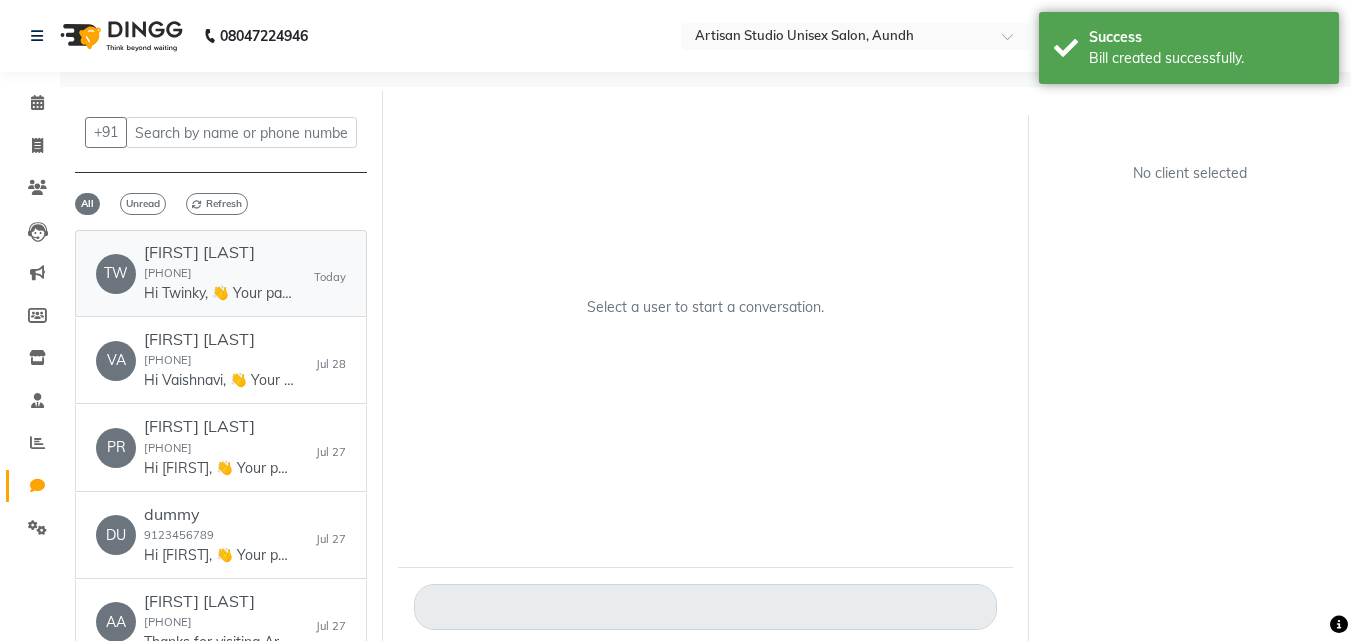 click on "[FIRST] [LAST]" 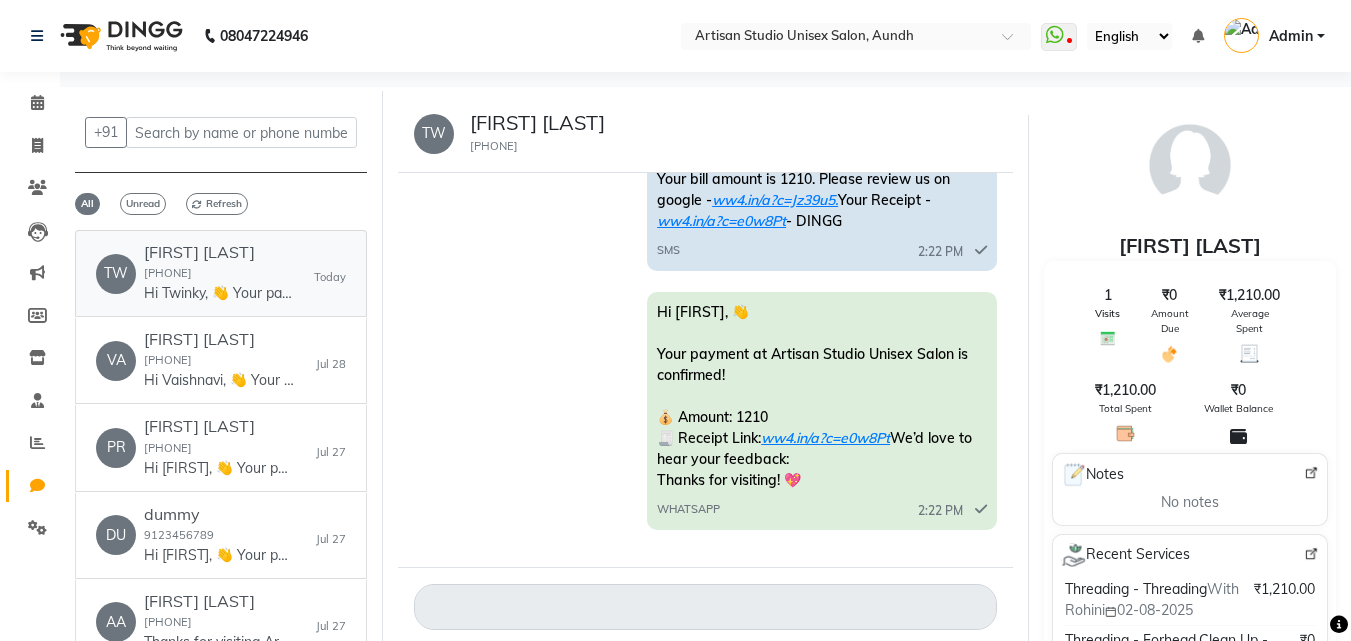 scroll, scrollTop: 109, scrollLeft: 0, axis: vertical 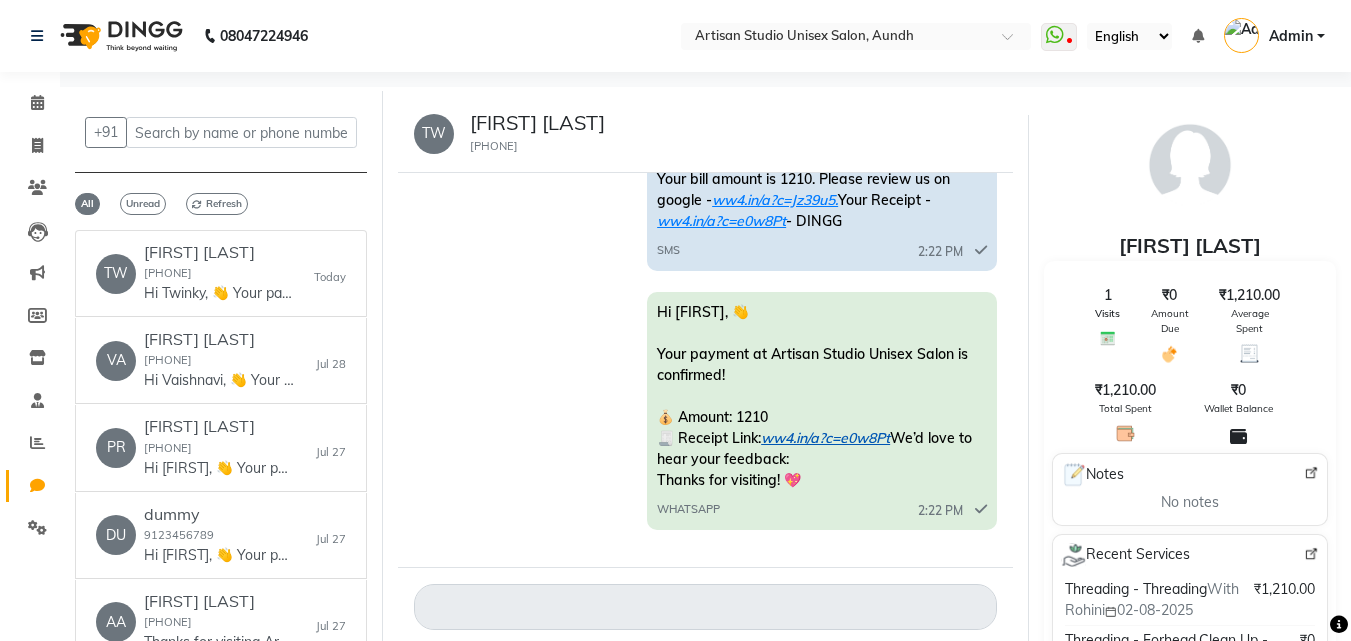 click on "ww4.in/a?c=e0w8Pt" 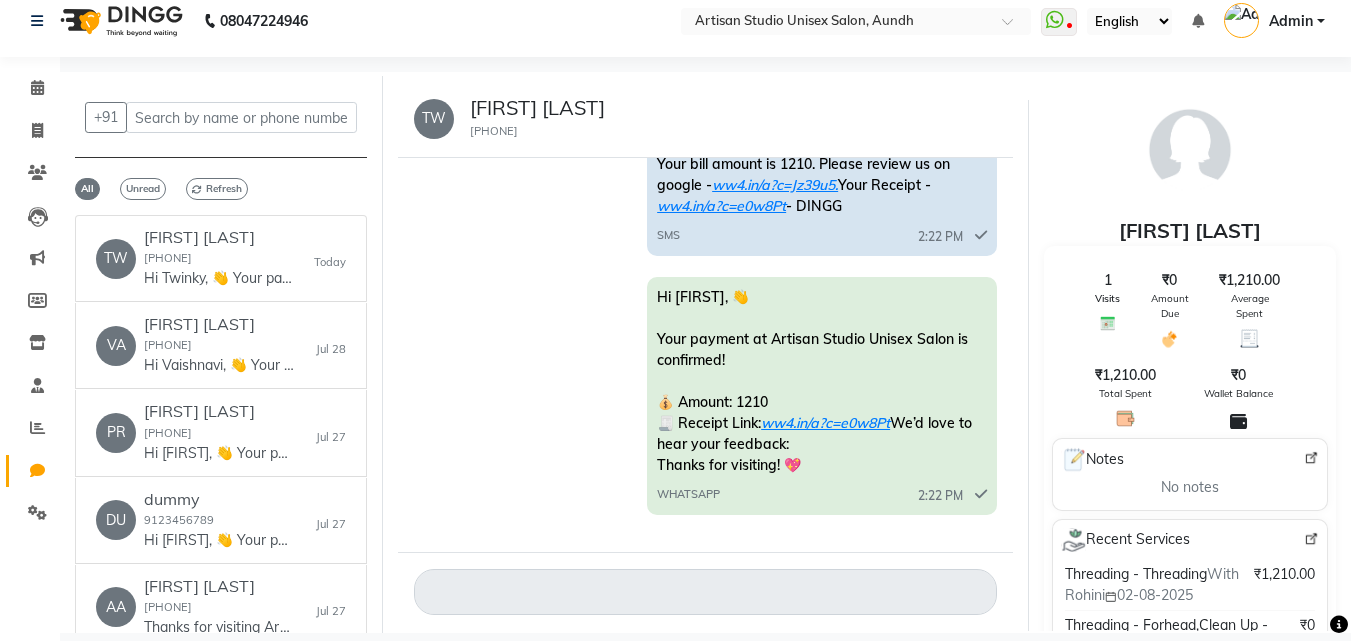 scroll, scrollTop: 0, scrollLeft: 0, axis: both 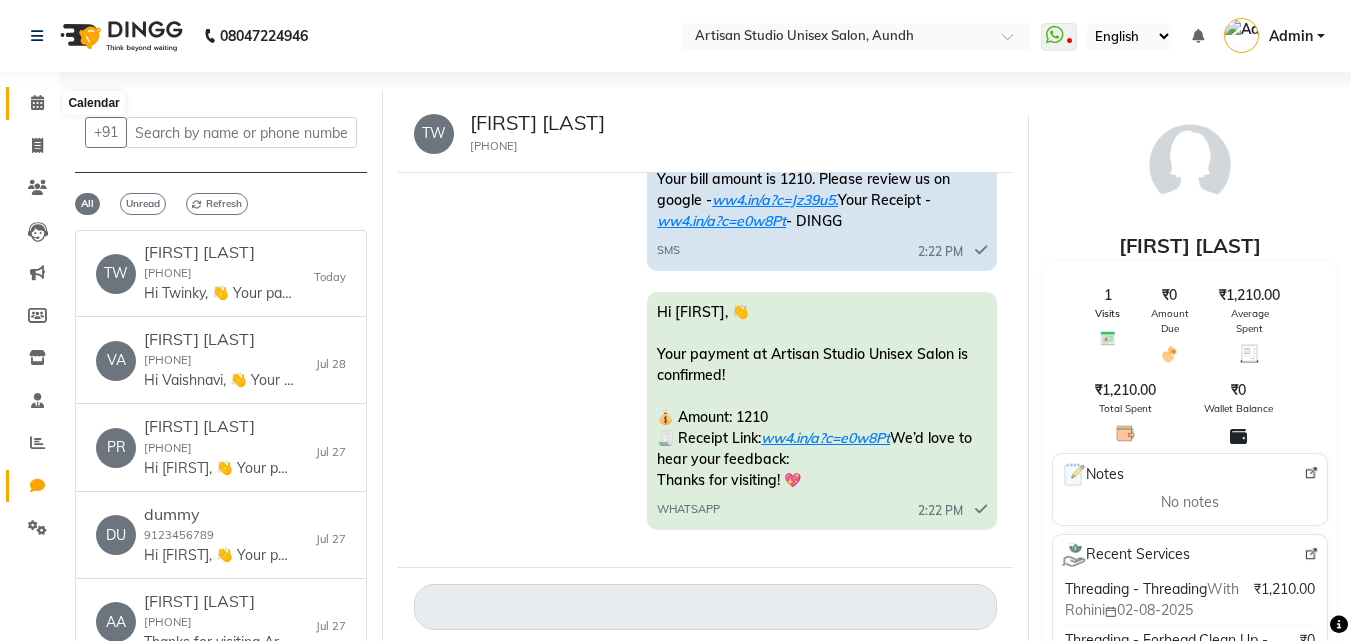 click 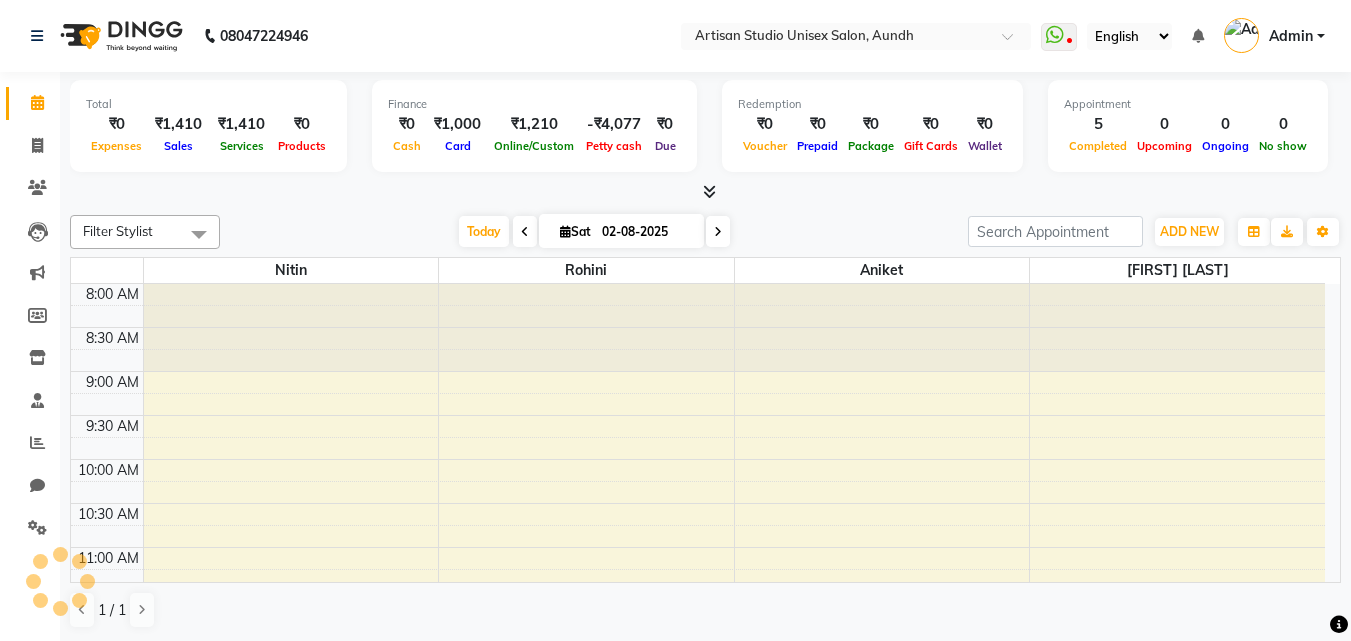 scroll, scrollTop: 0, scrollLeft: 0, axis: both 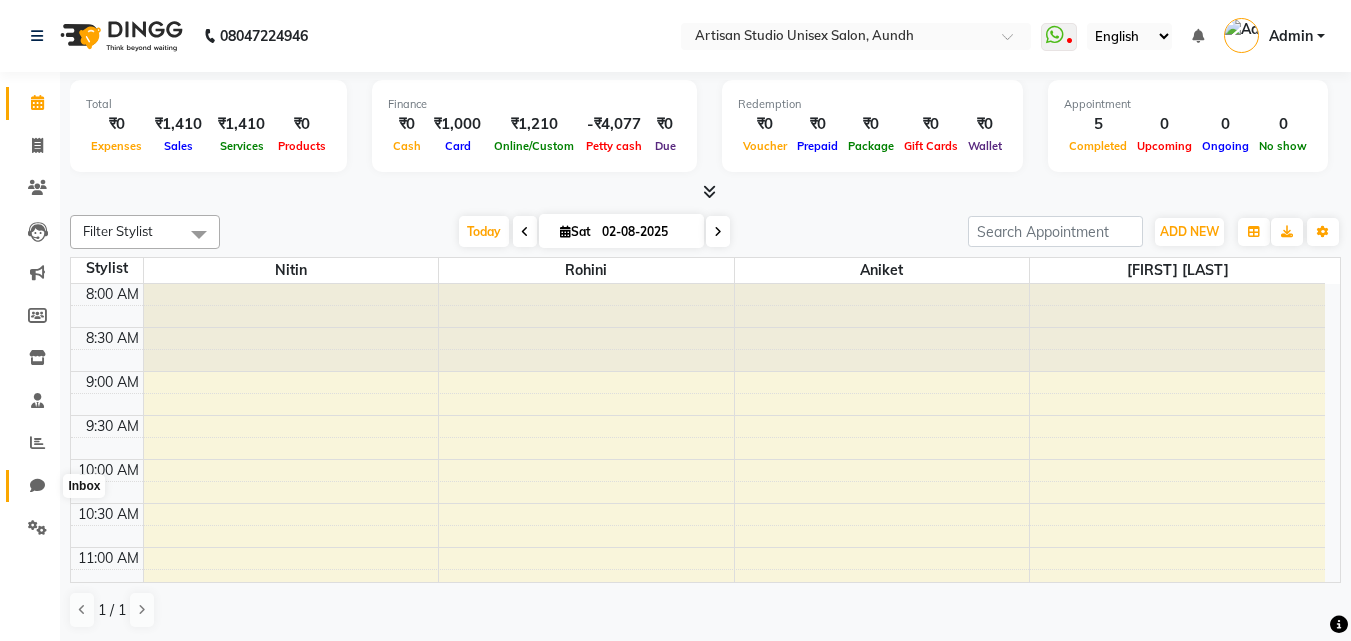 click 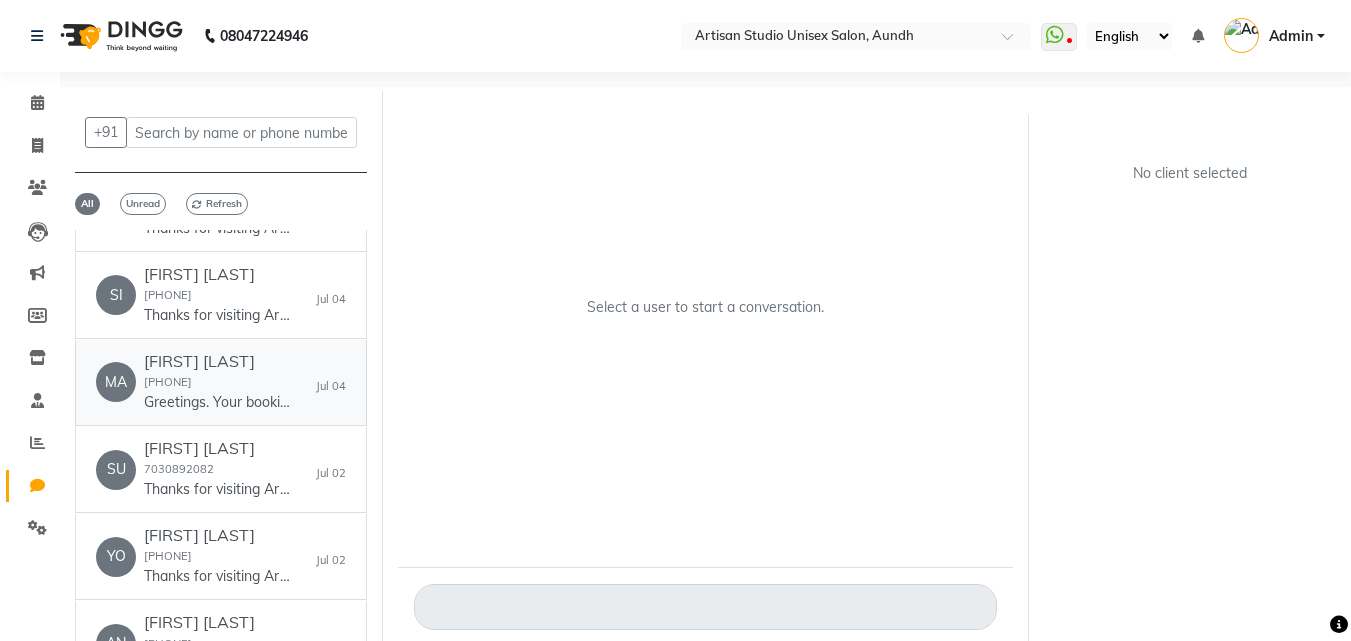 scroll, scrollTop: 5390, scrollLeft: 0, axis: vertical 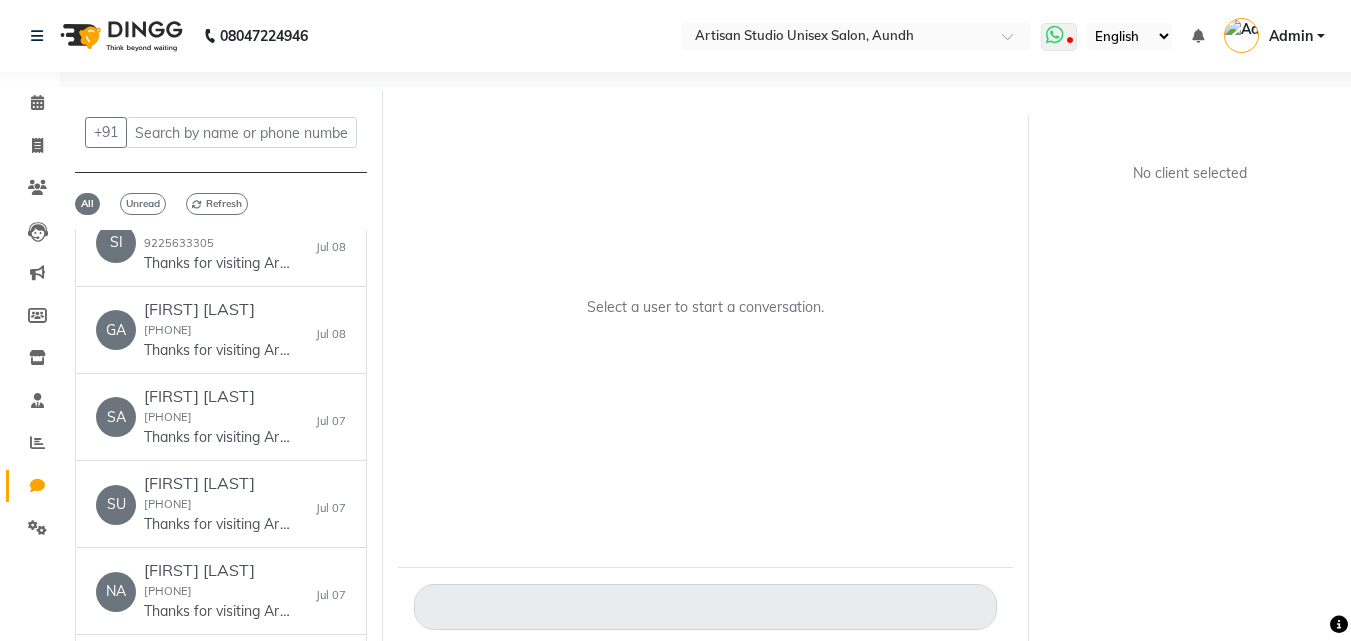 click at bounding box center (1059, 37) 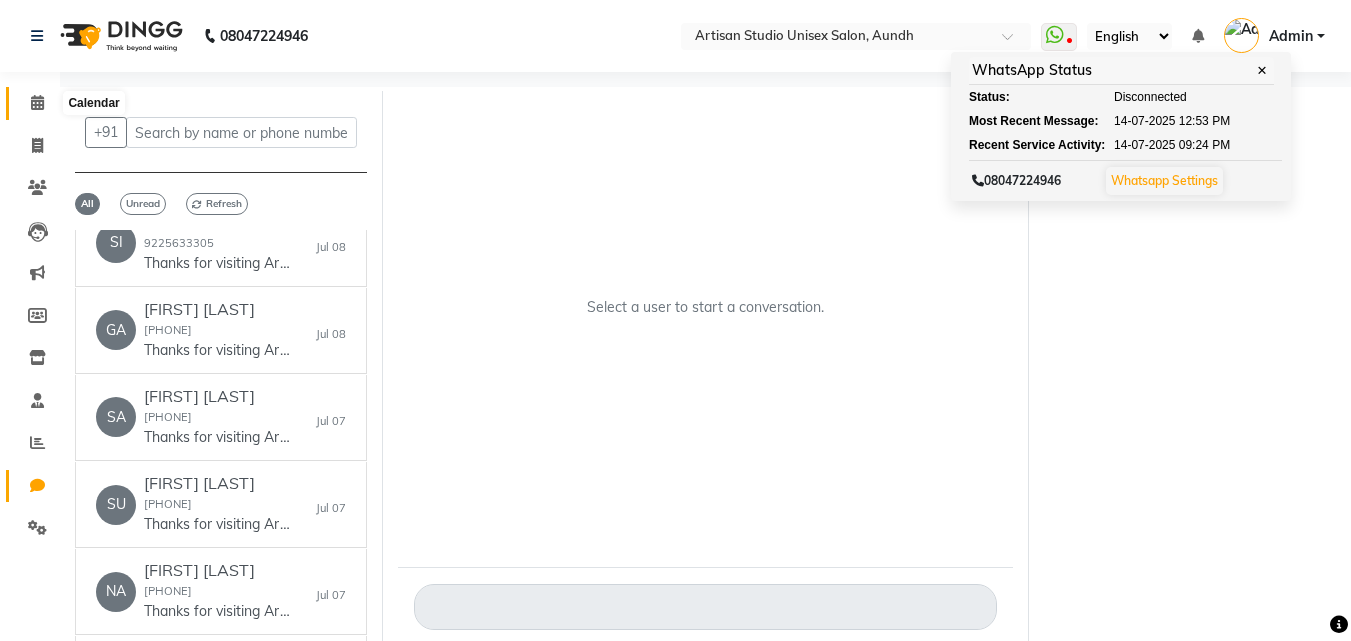 click 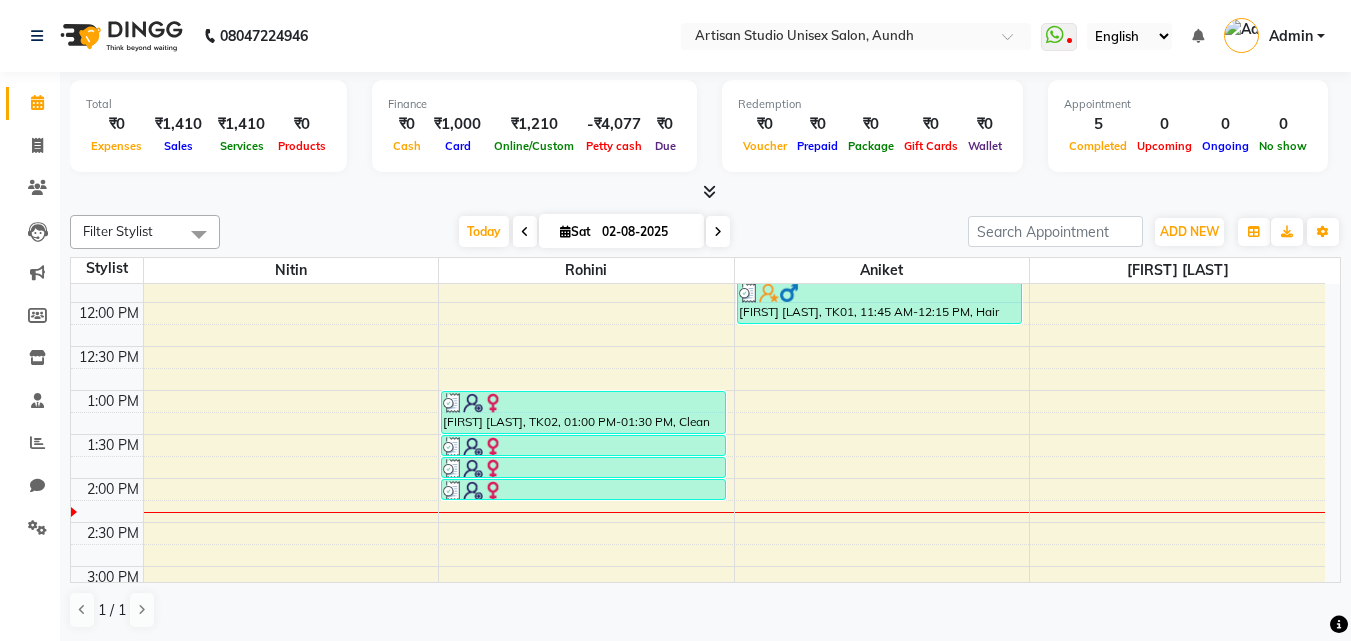 scroll, scrollTop: 0, scrollLeft: 0, axis: both 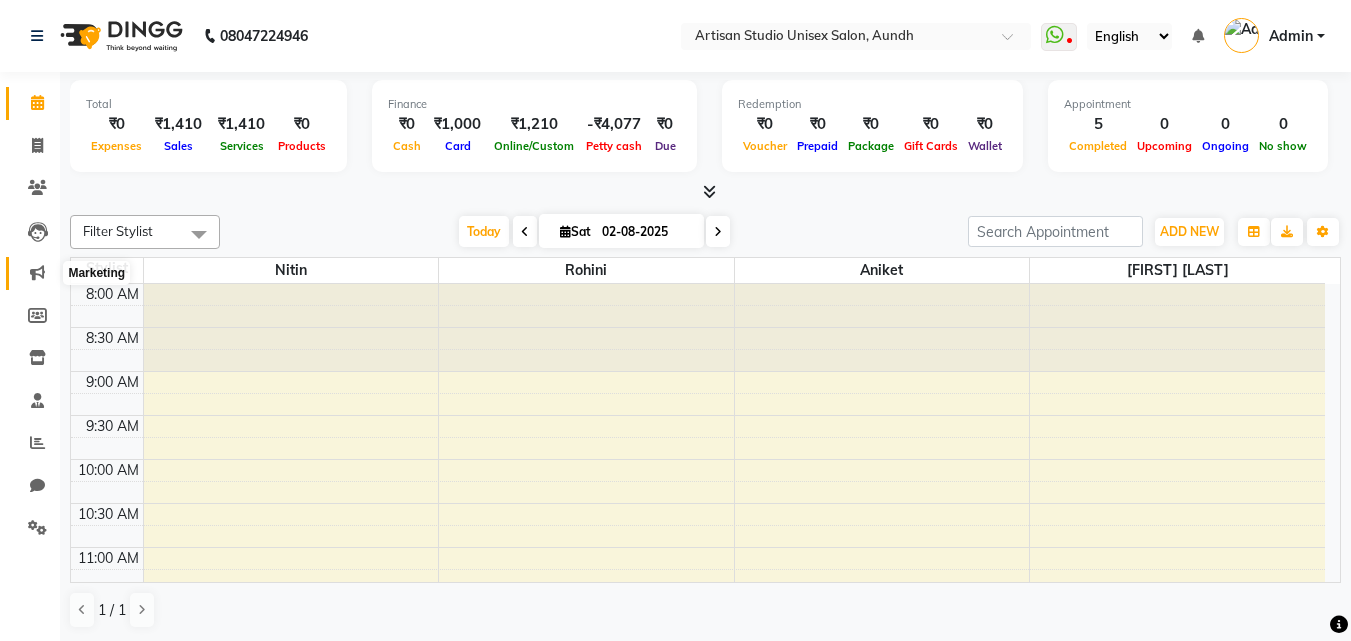 click 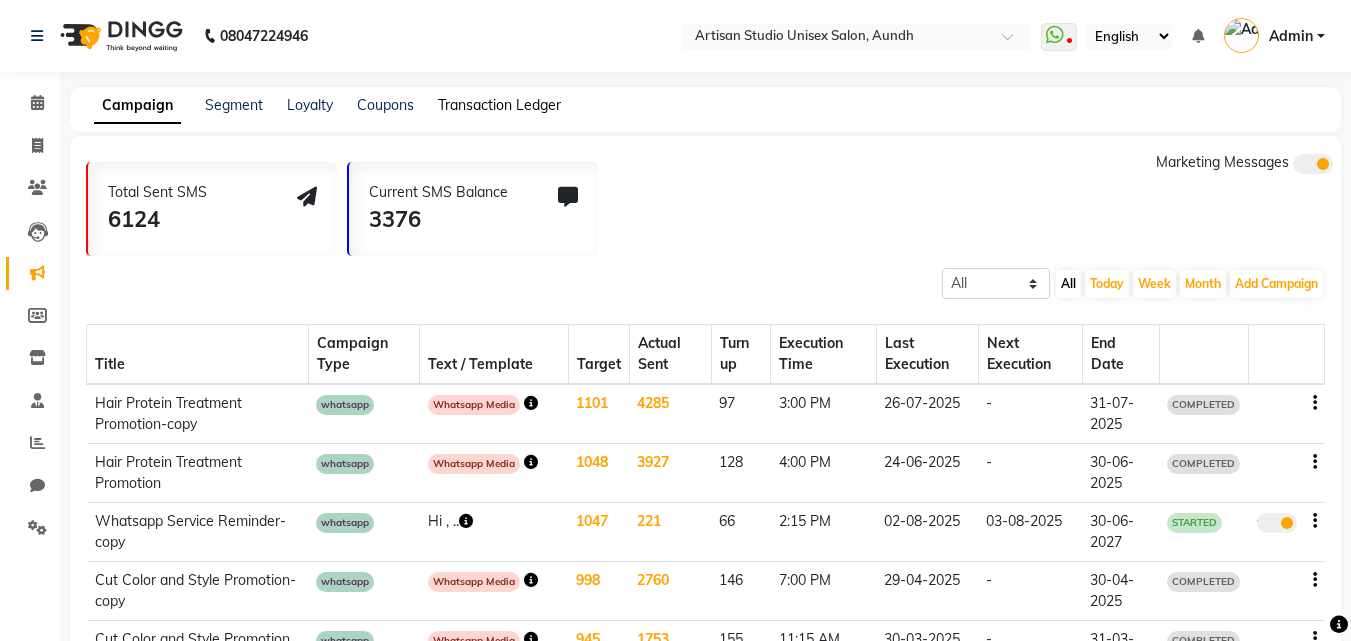 click on "Transaction Ledger" 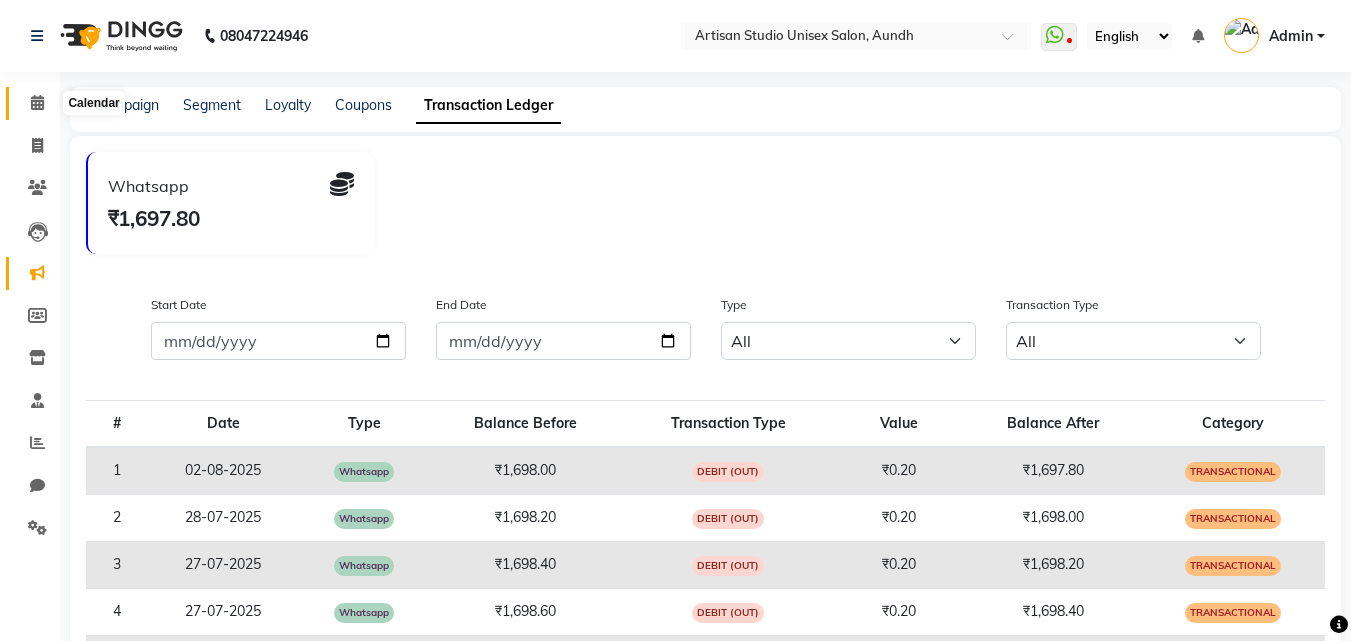 click 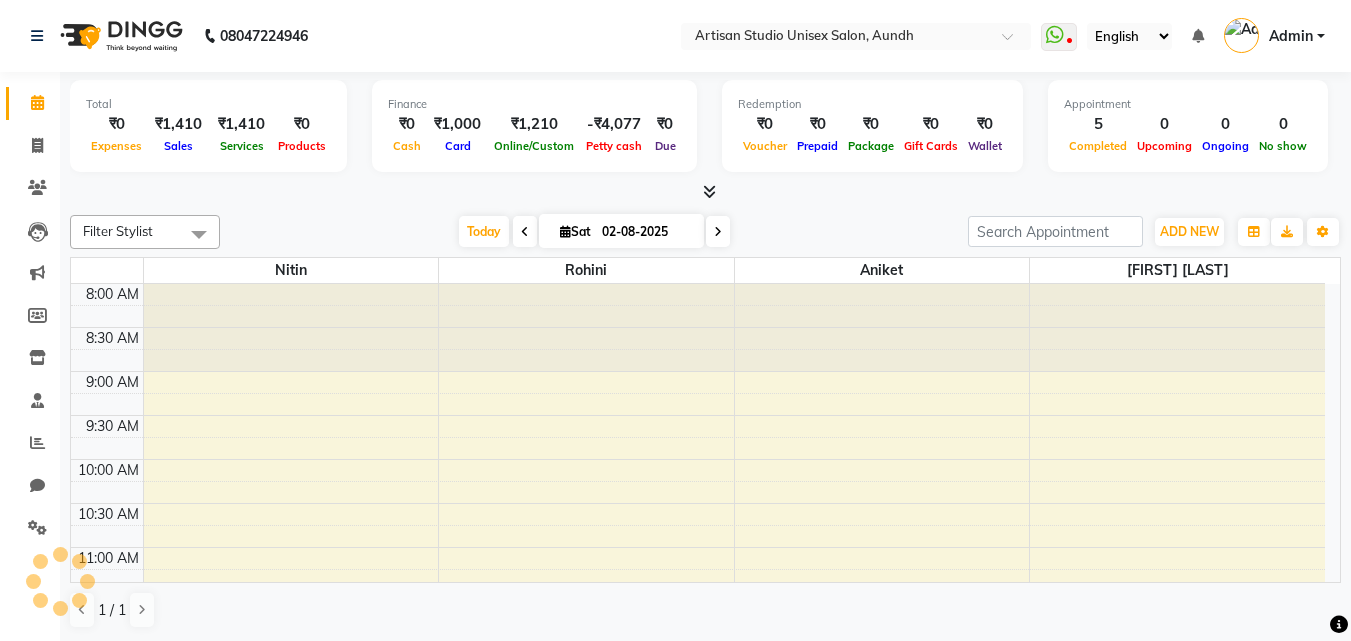 scroll, scrollTop: 0, scrollLeft: 0, axis: both 